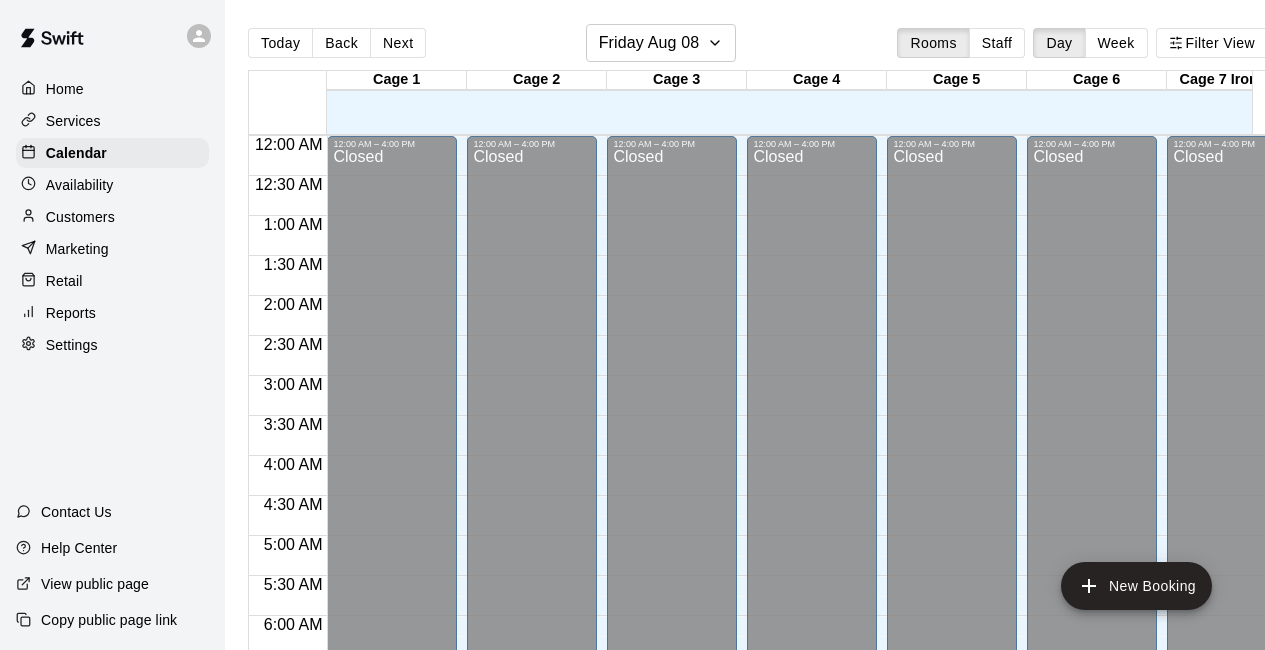scroll, scrollTop: 0, scrollLeft: 0, axis: both 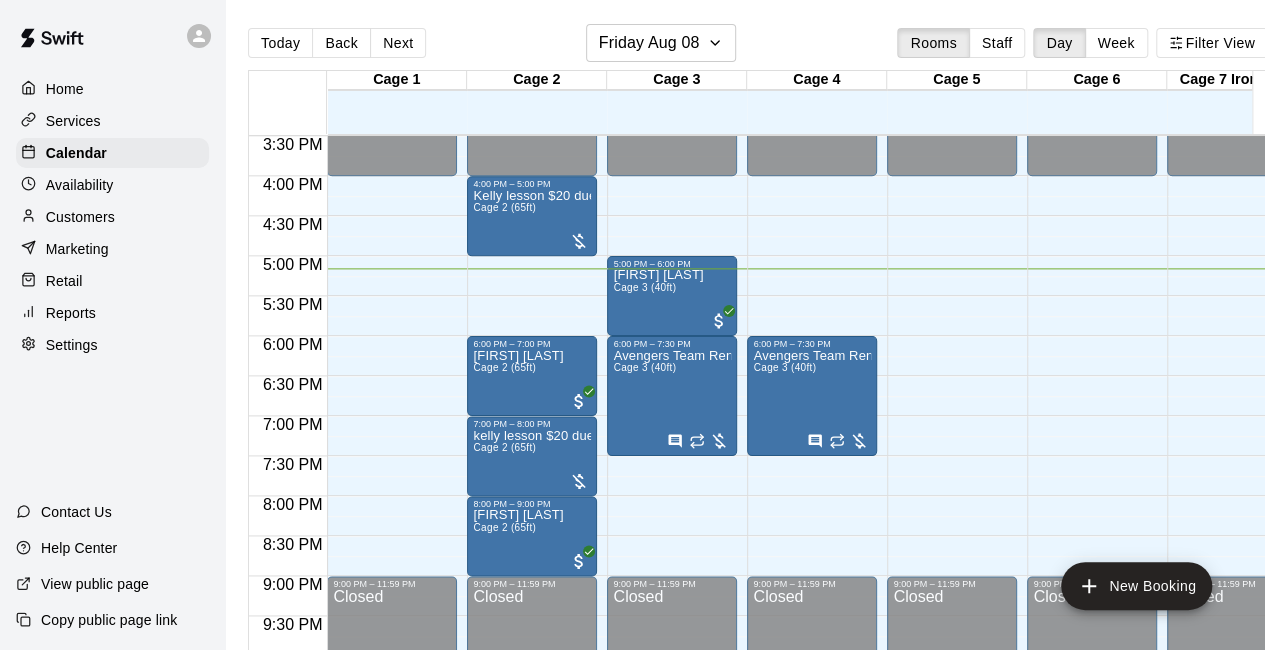 drag, startPoint x: 994, startPoint y: 415, endPoint x: 996, endPoint y: 425, distance: 10.198039 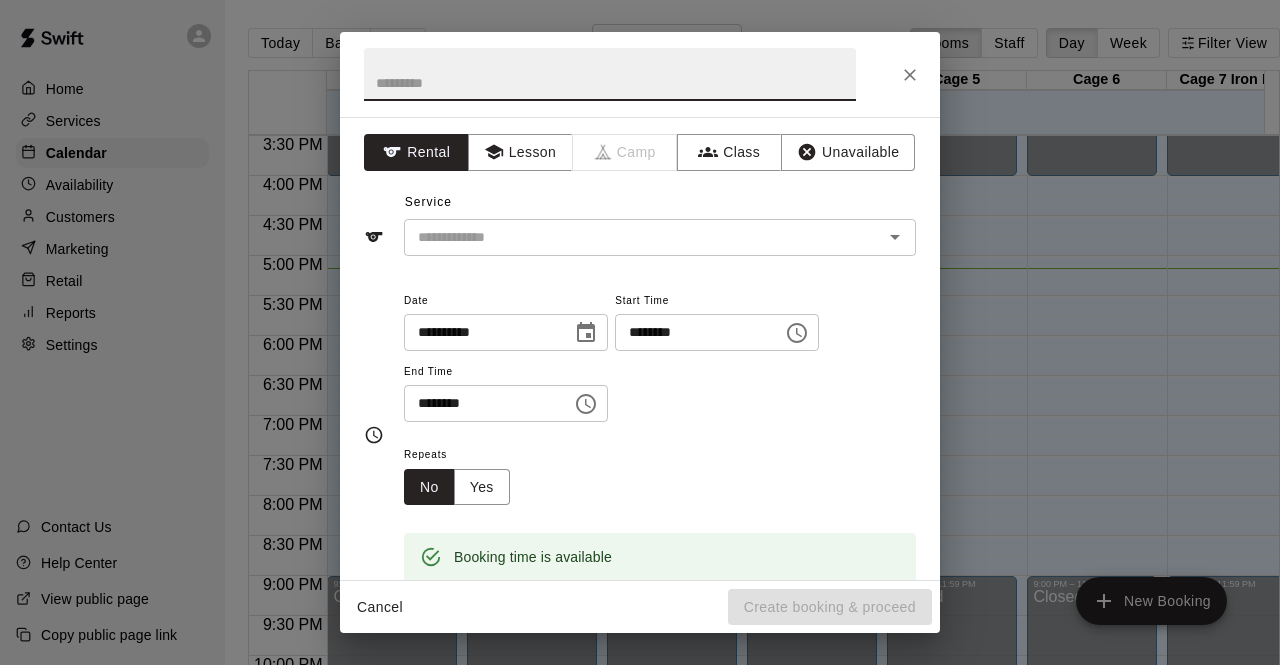 click 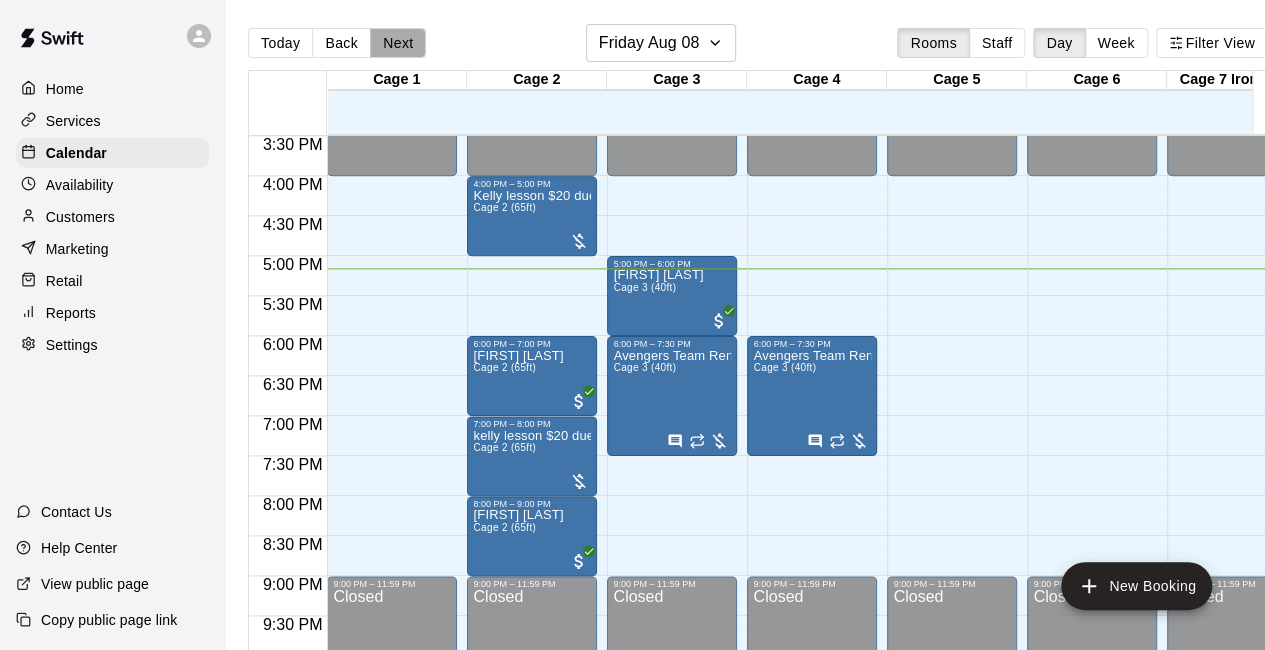 click on "Next" at bounding box center (398, 43) 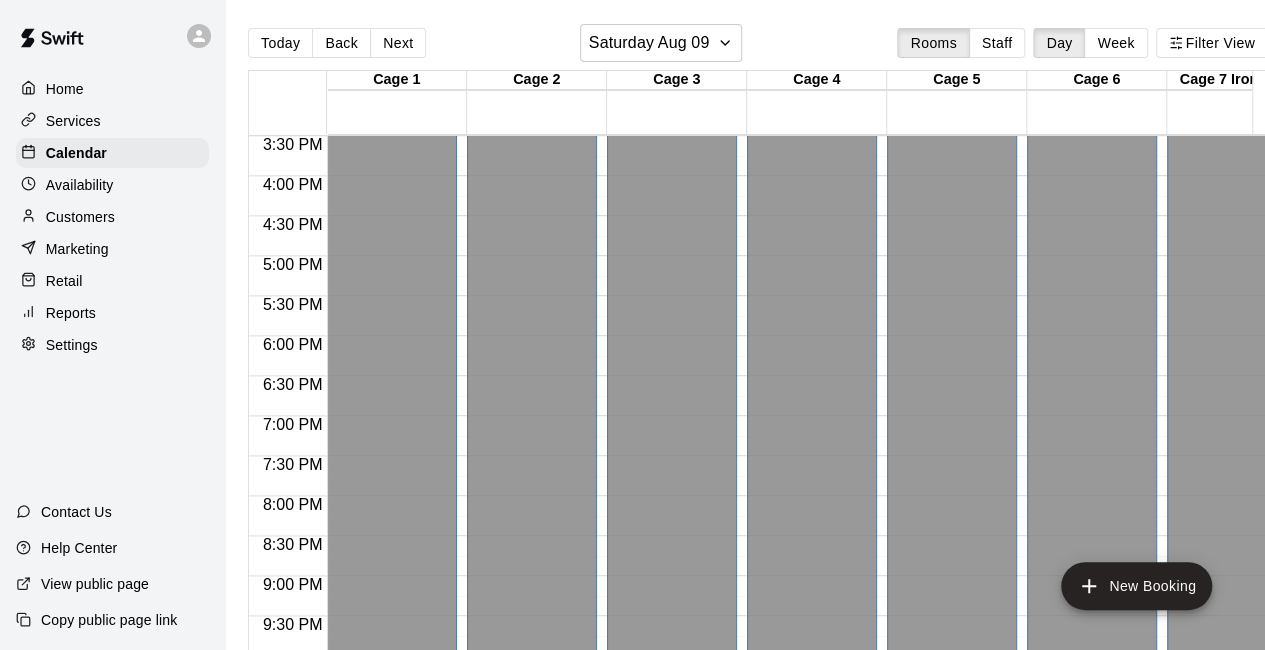 scroll, scrollTop: 1386, scrollLeft: 0, axis: vertical 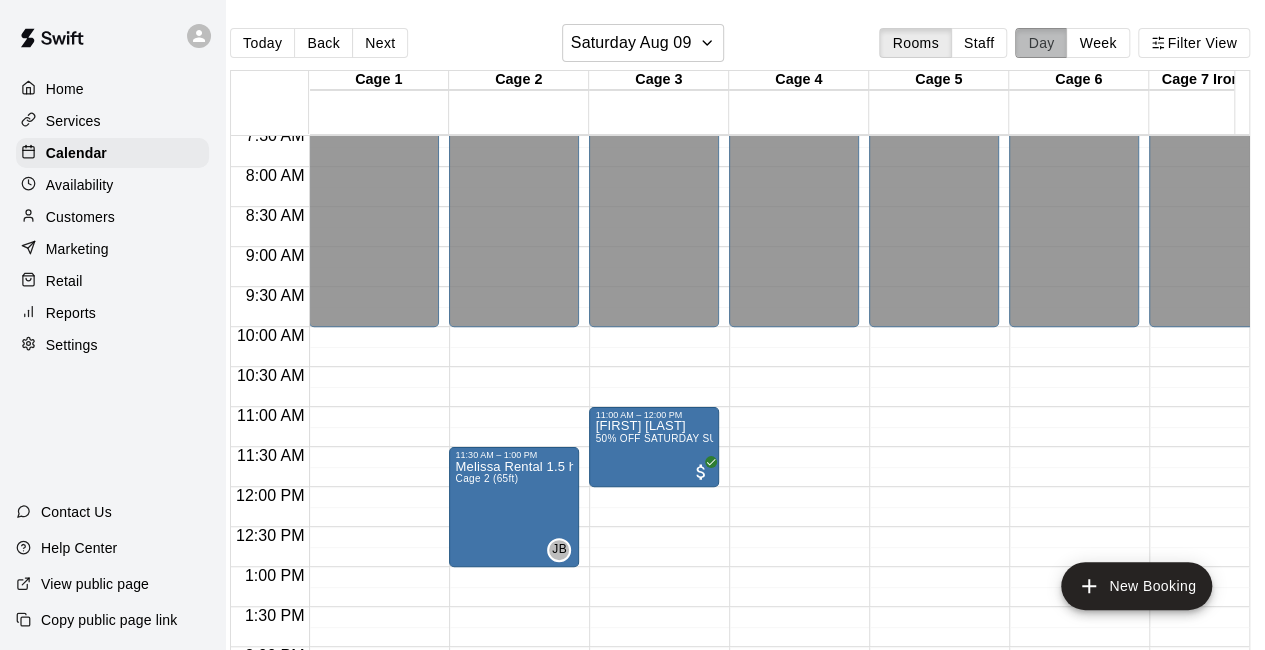 click on "Day" at bounding box center [1041, 43] 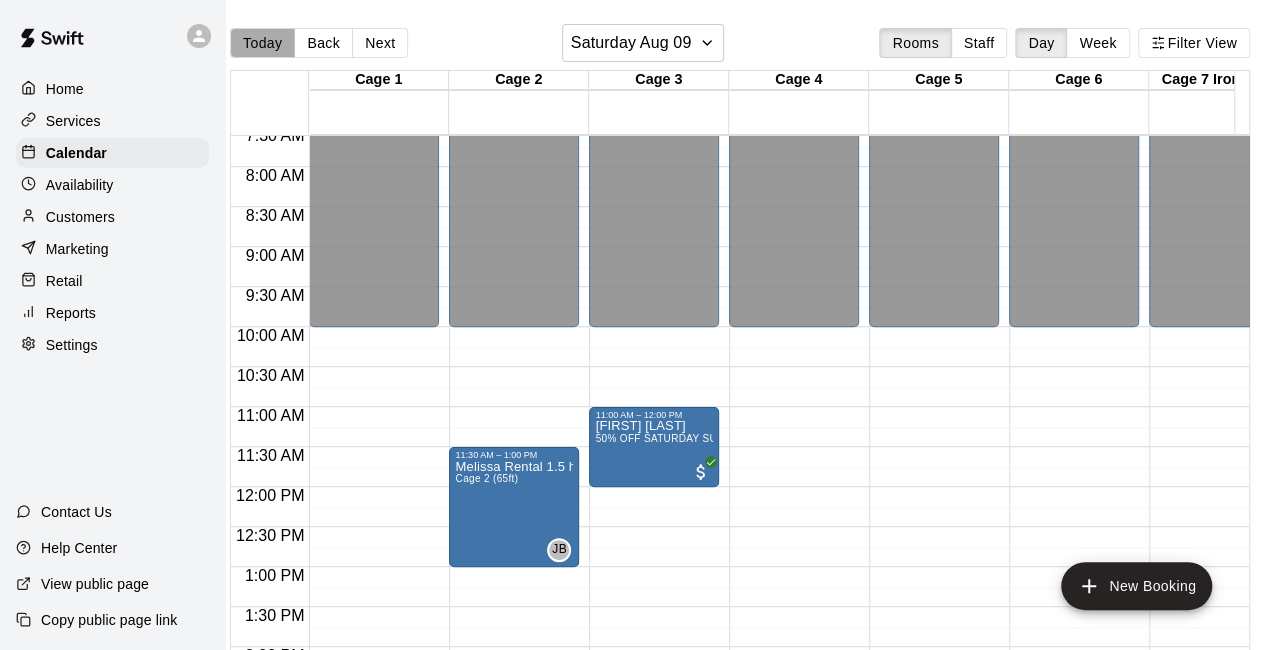 click on "Today" at bounding box center (262, 43) 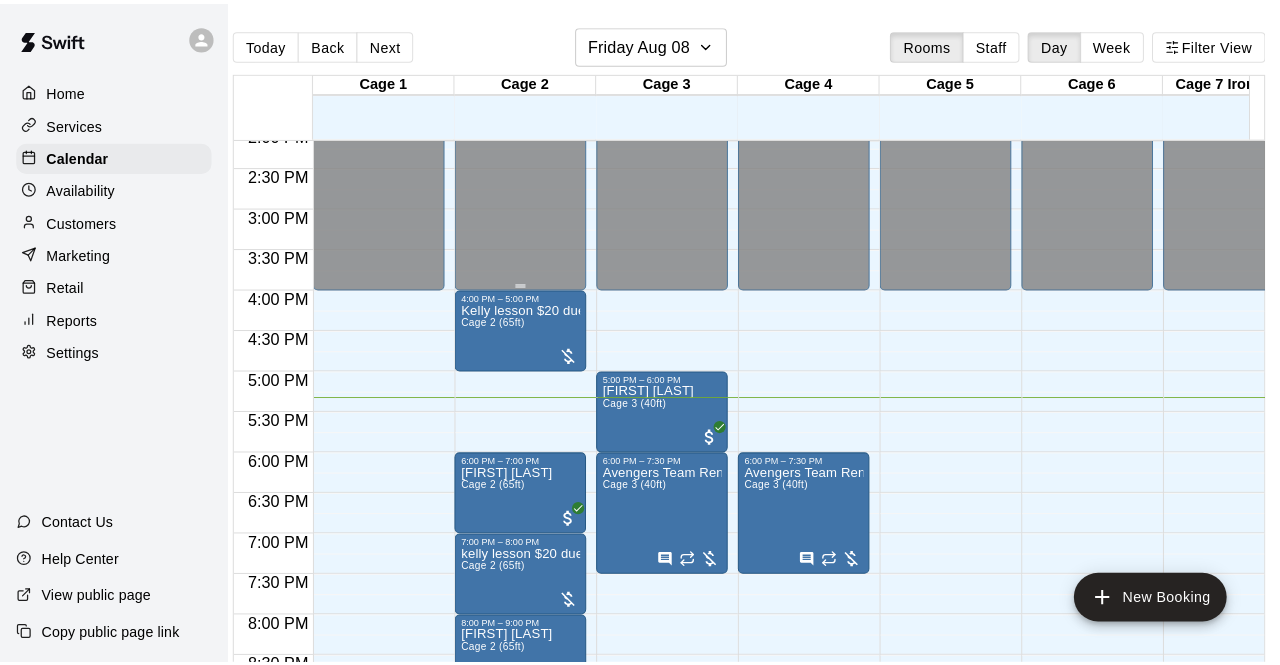 scroll, scrollTop: 1299, scrollLeft: 0, axis: vertical 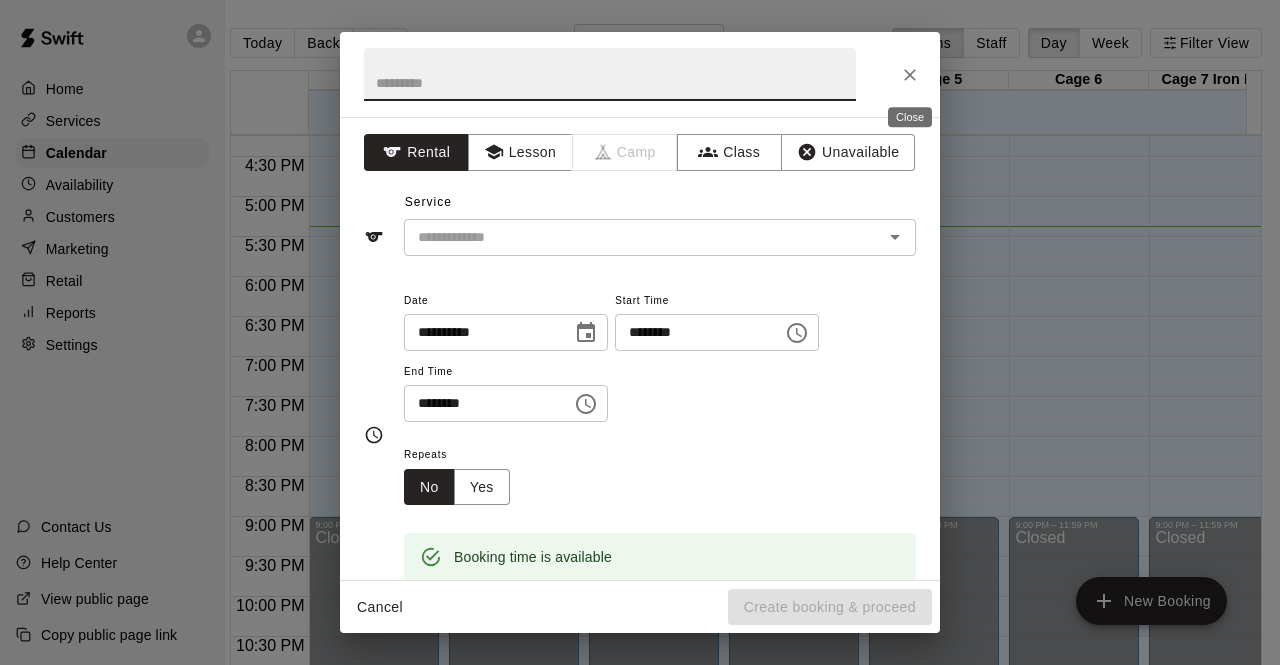 click 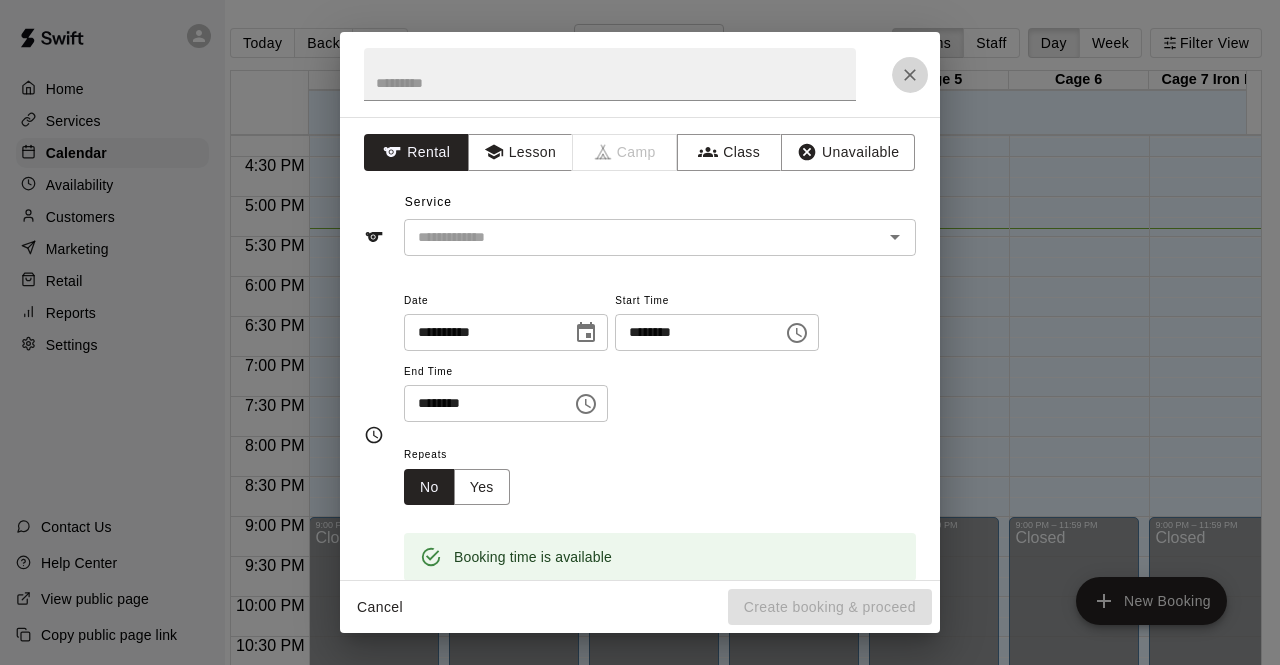 click 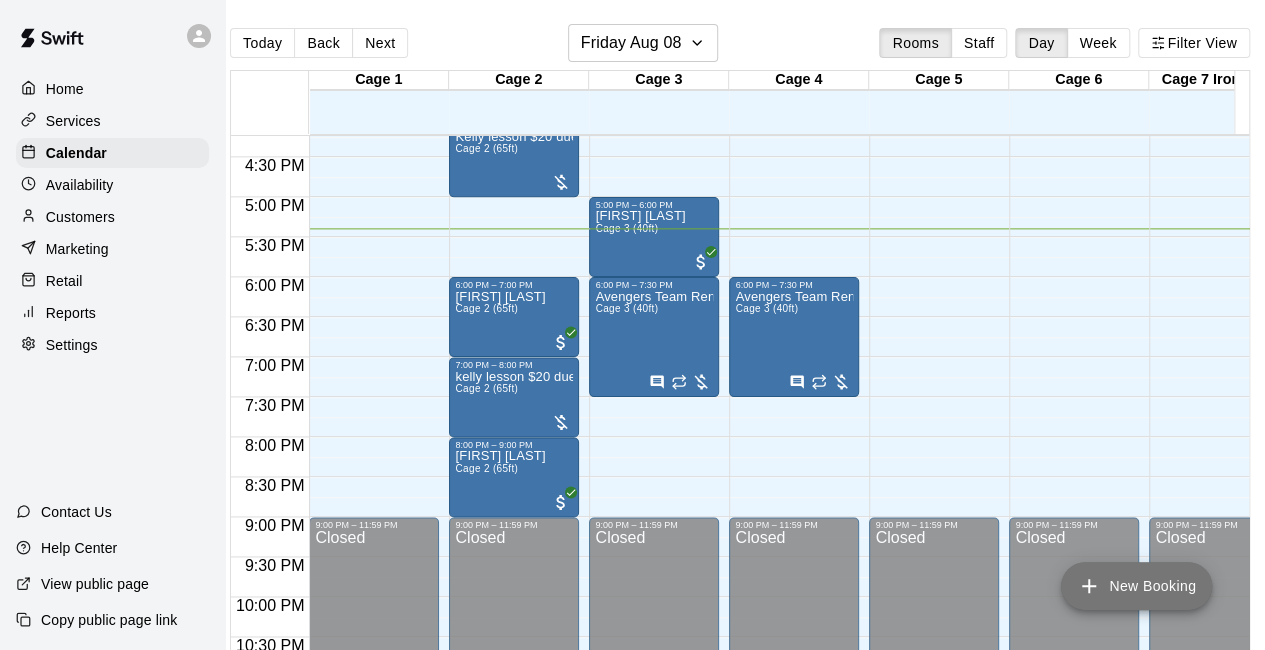 click on "New Booking" at bounding box center (1136, 586) 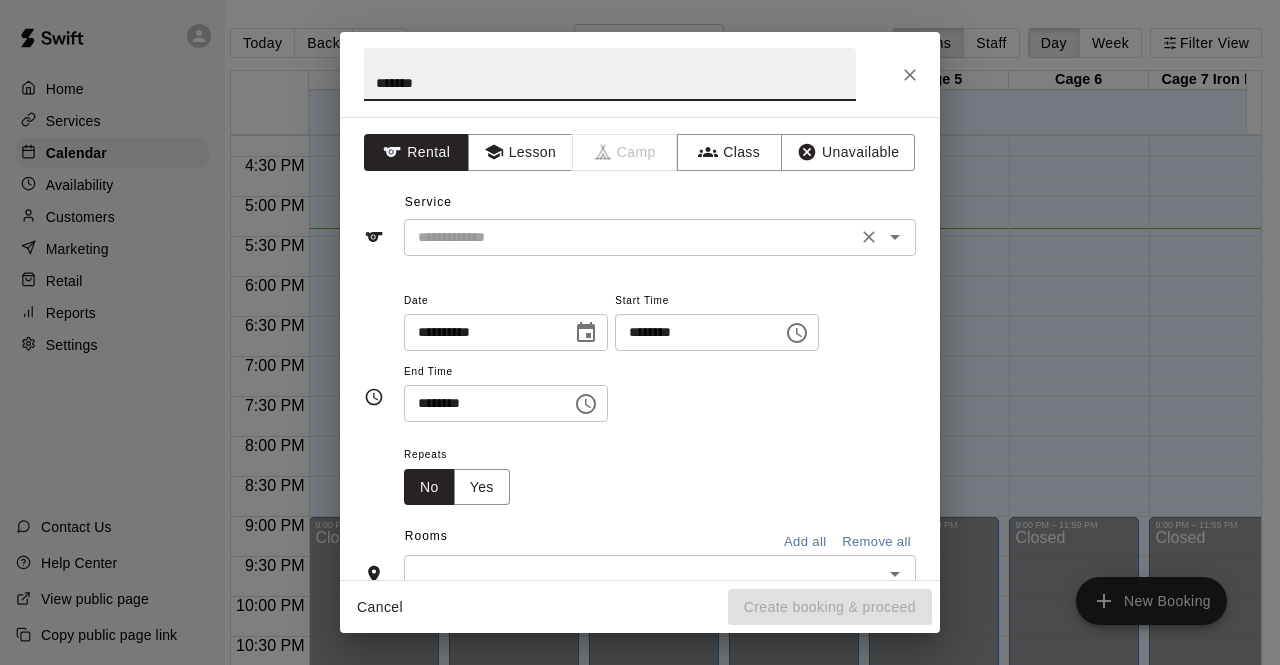 click on "​" at bounding box center [660, 237] 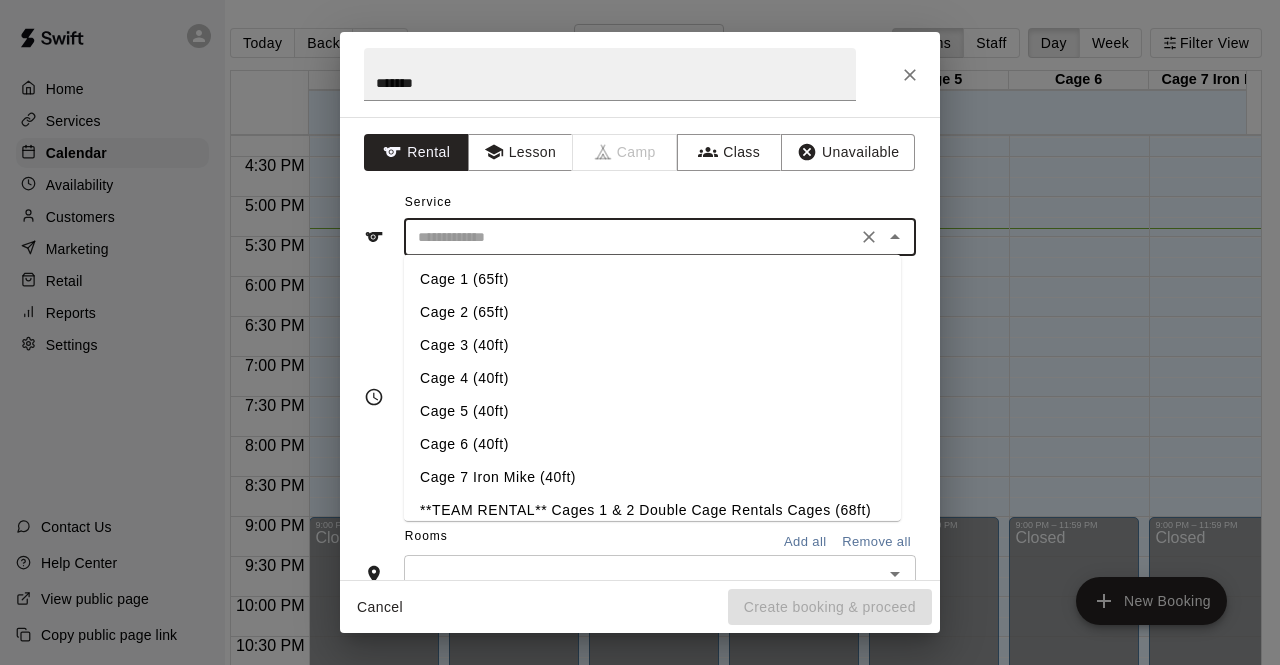 click on "Cage 6 (40ft)" at bounding box center (652, 444) 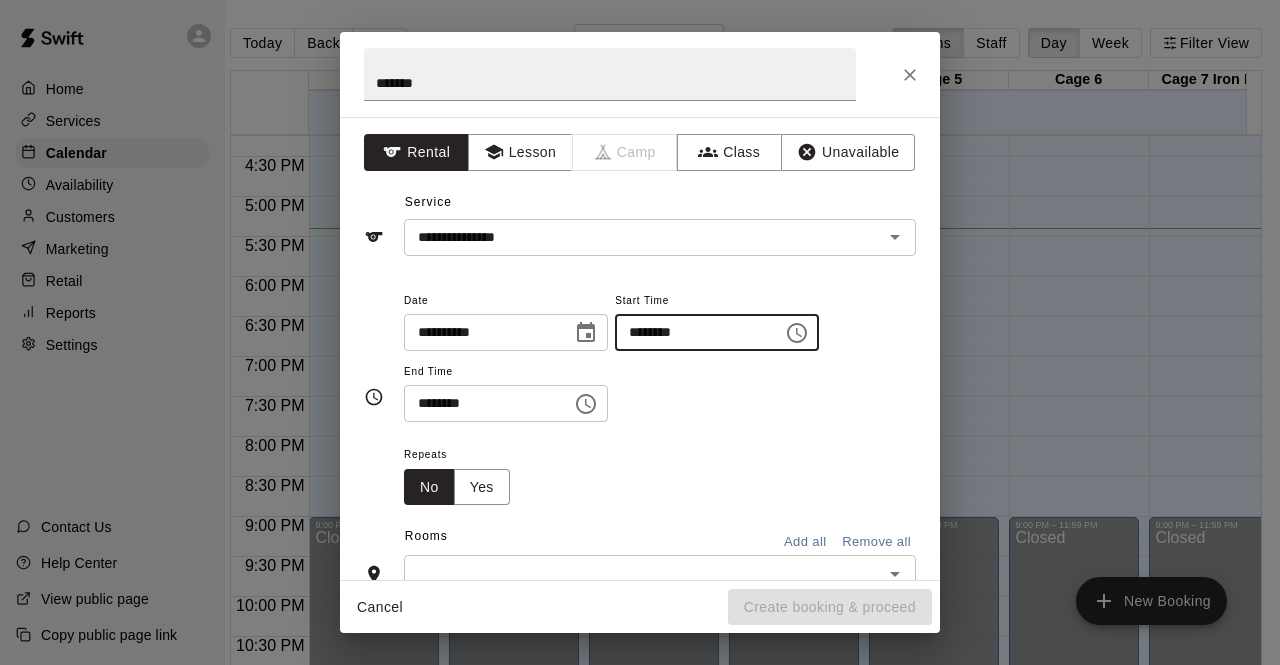 click on "********" at bounding box center [692, 332] 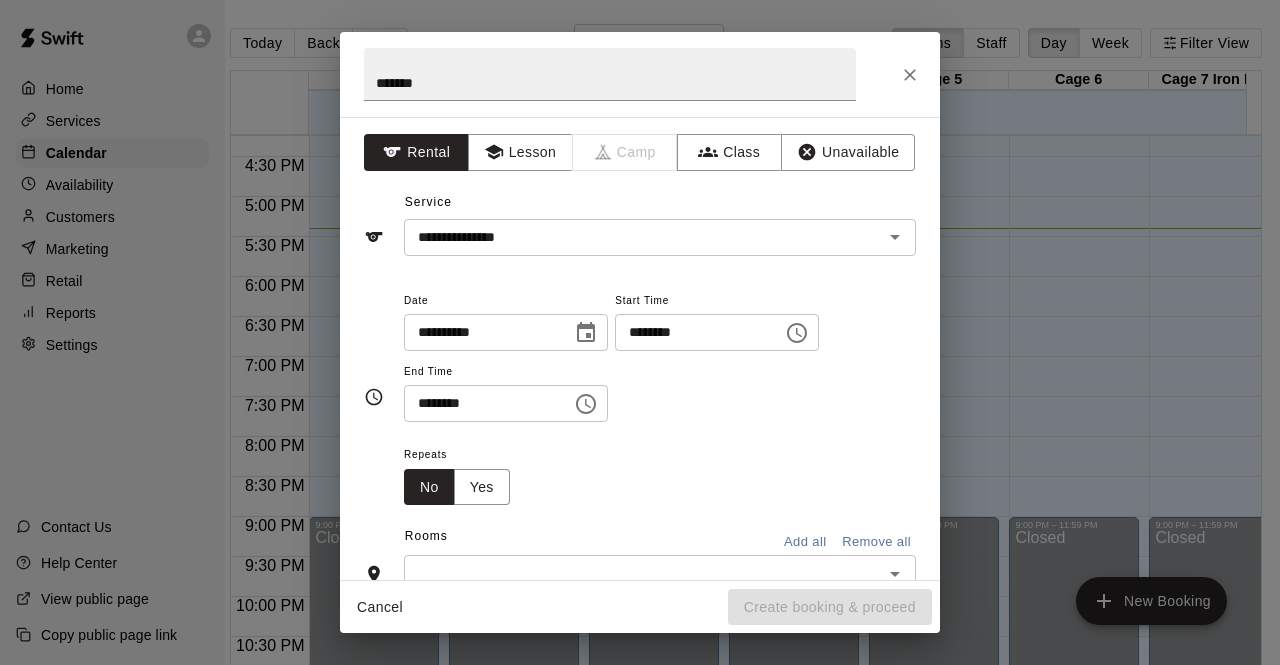 drag, startPoint x: 684, startPoint y: 332, endPoint x: 676, endPoint y: 403, distance: 71.44928 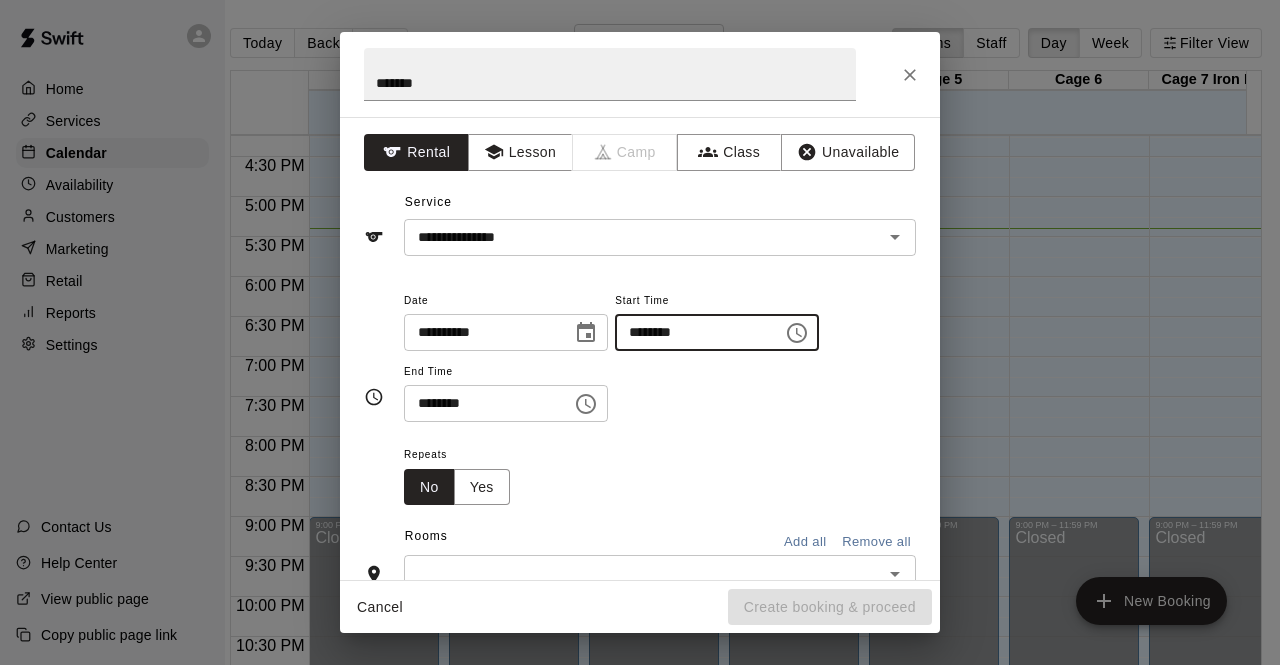 click on "********" at bounding box center (692, 332) 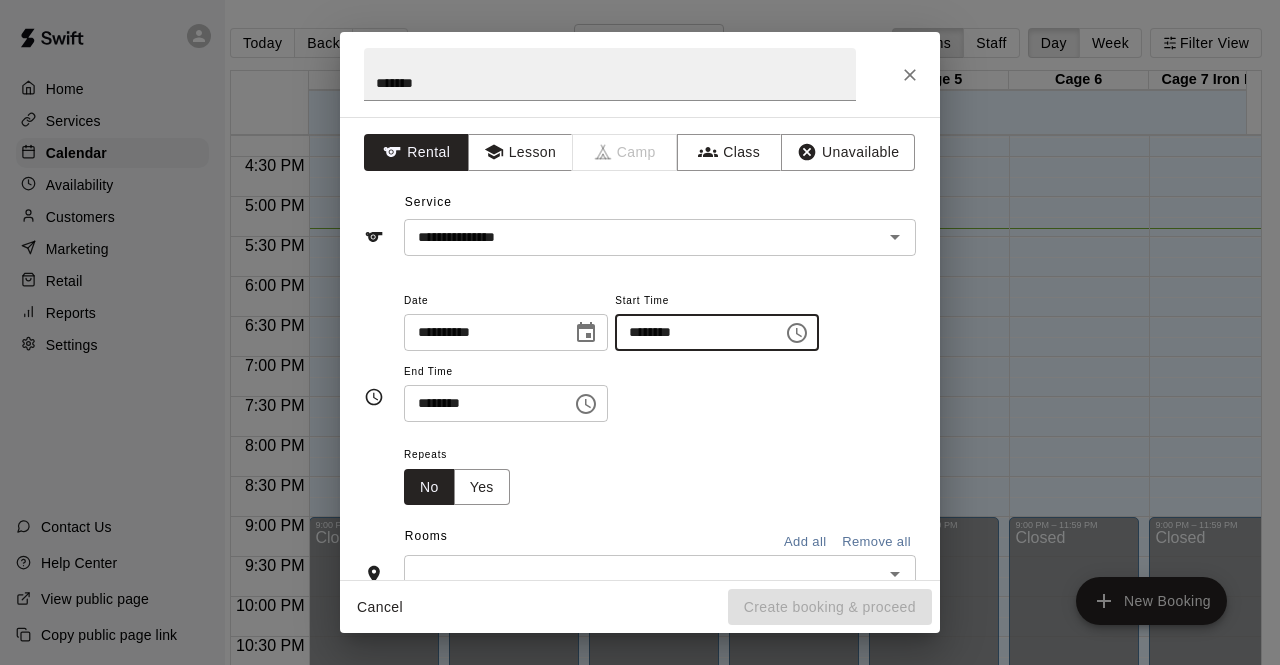 type on "********" 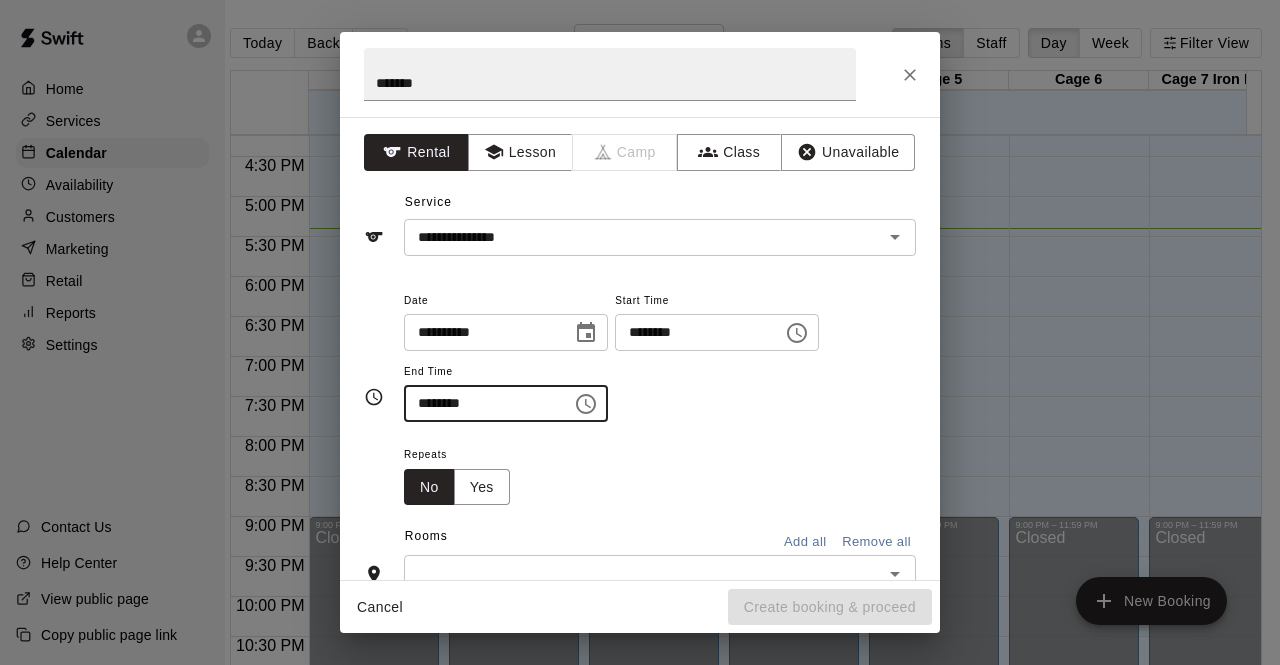 type on "********" 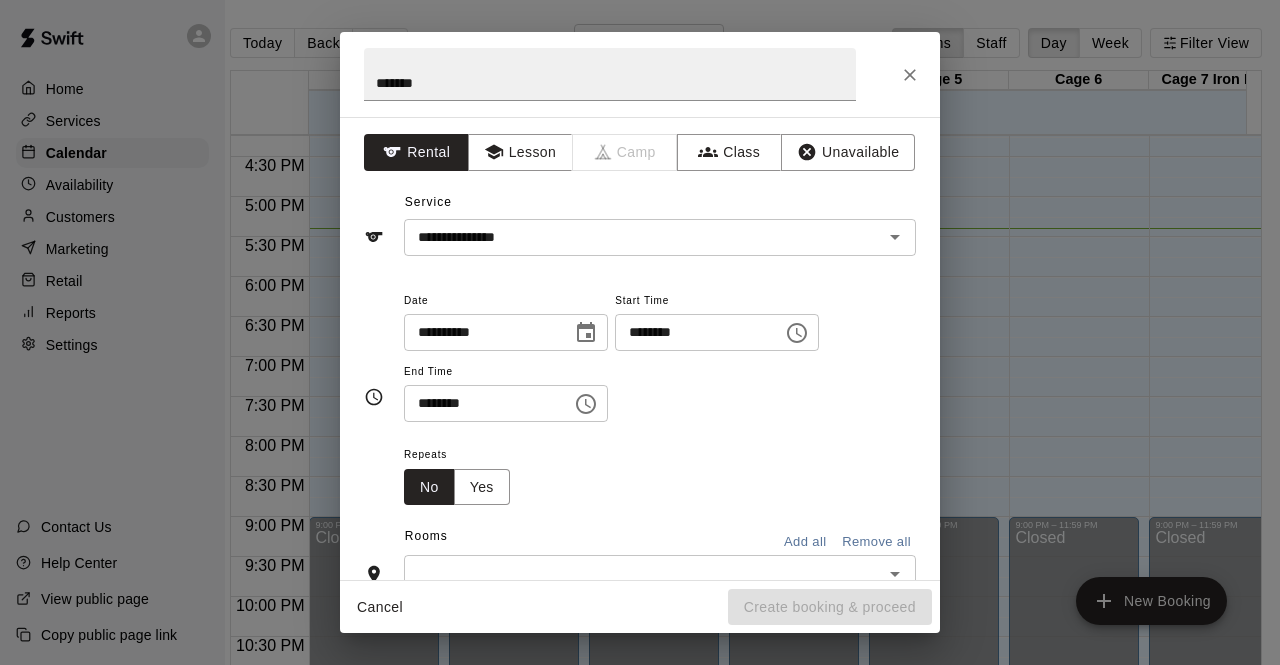 click on "Repeats No Yes" at bounding box center [660, 473] 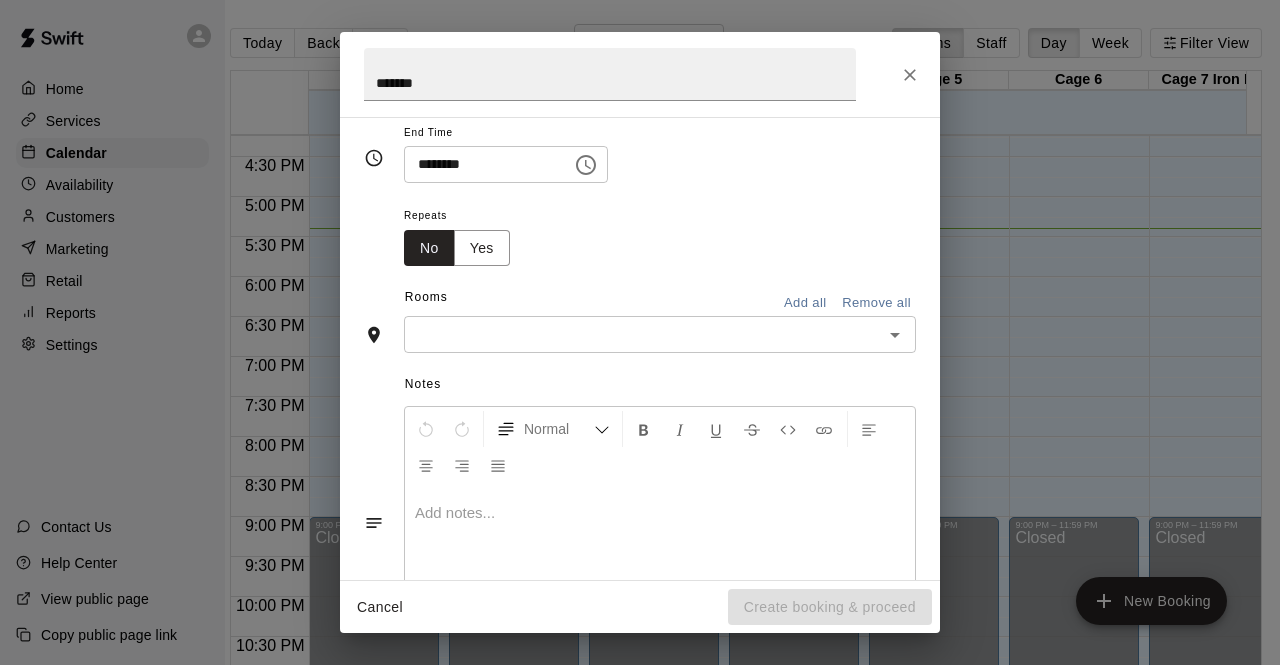 scroll, scrollTop: 238, scrollLeft: 0, axis: vertical 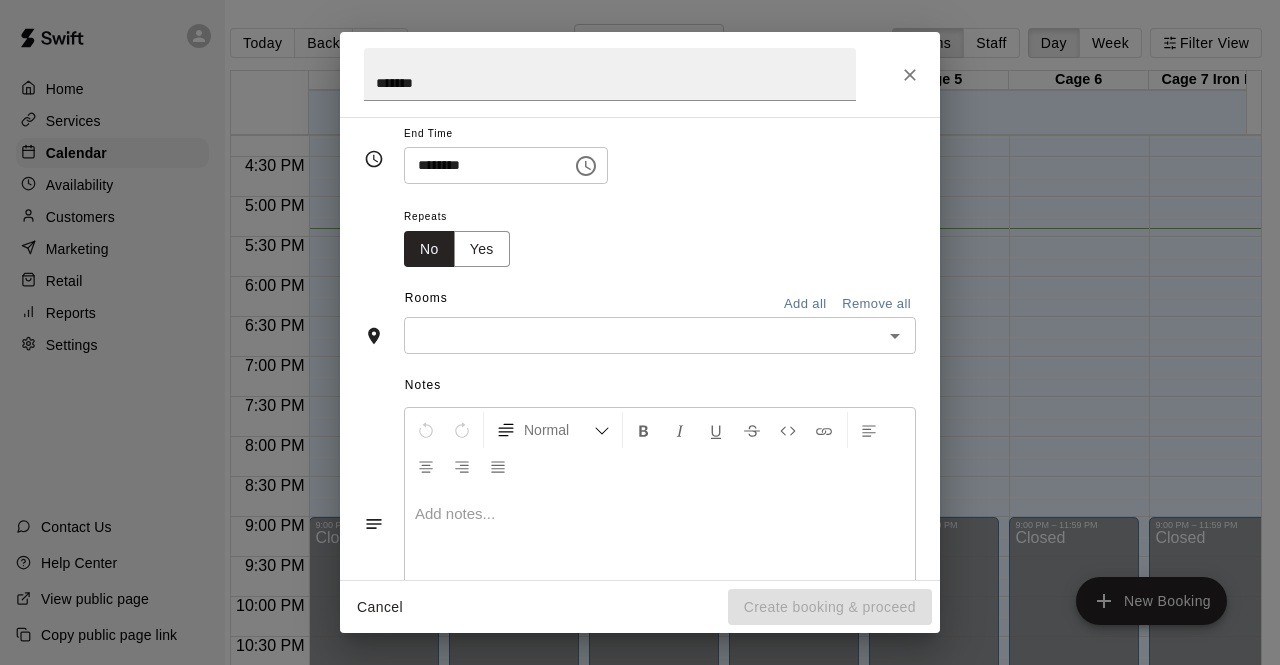 click at bounding box center (643, 335) 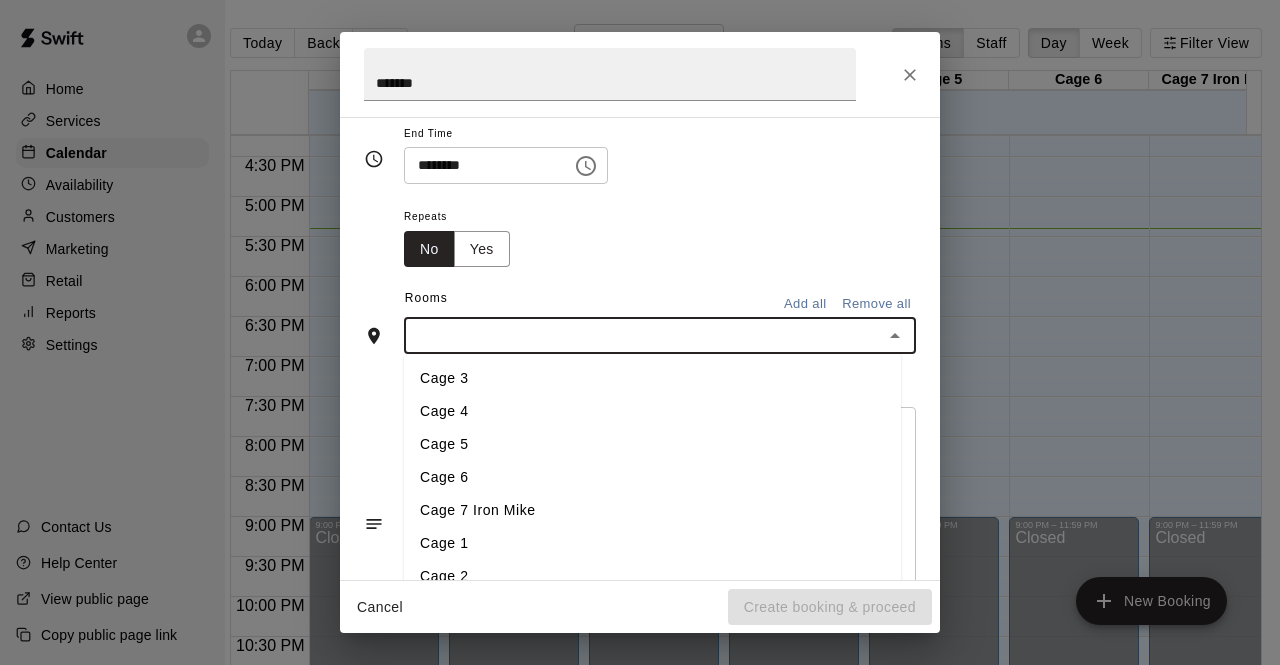 click on "Cage 6" at bounding box center [652, 478] 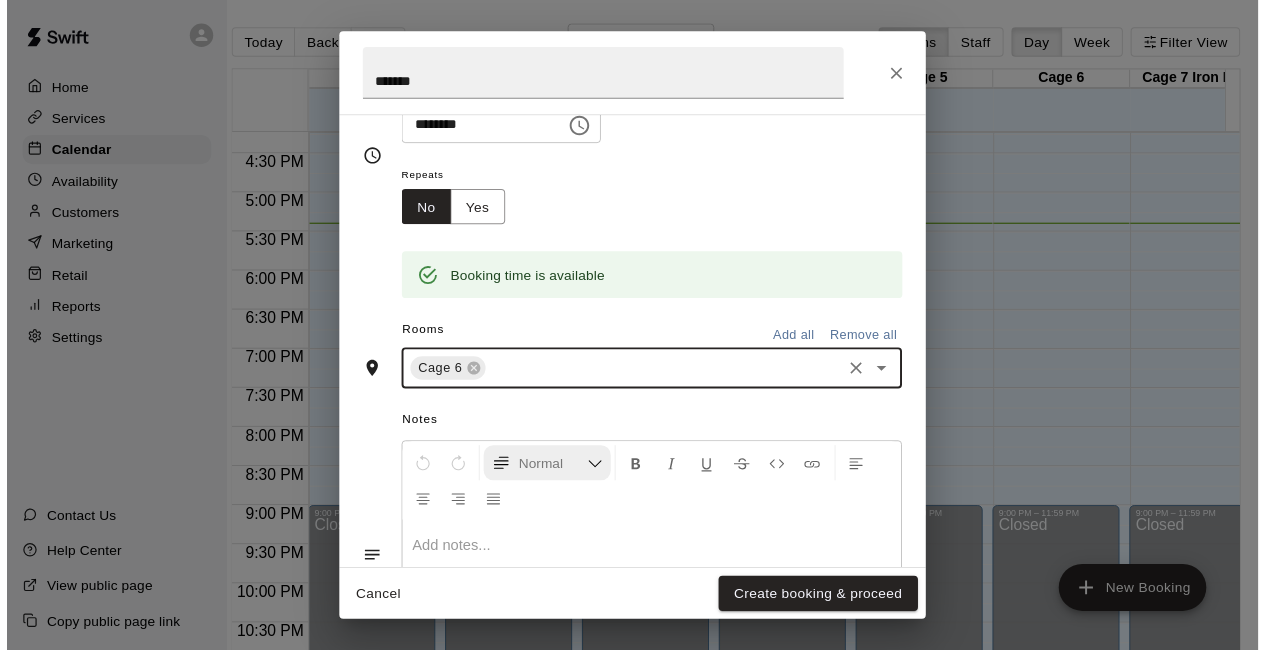 scroll, scrollTop: 413, scrollLeft: 0, axis: vertical 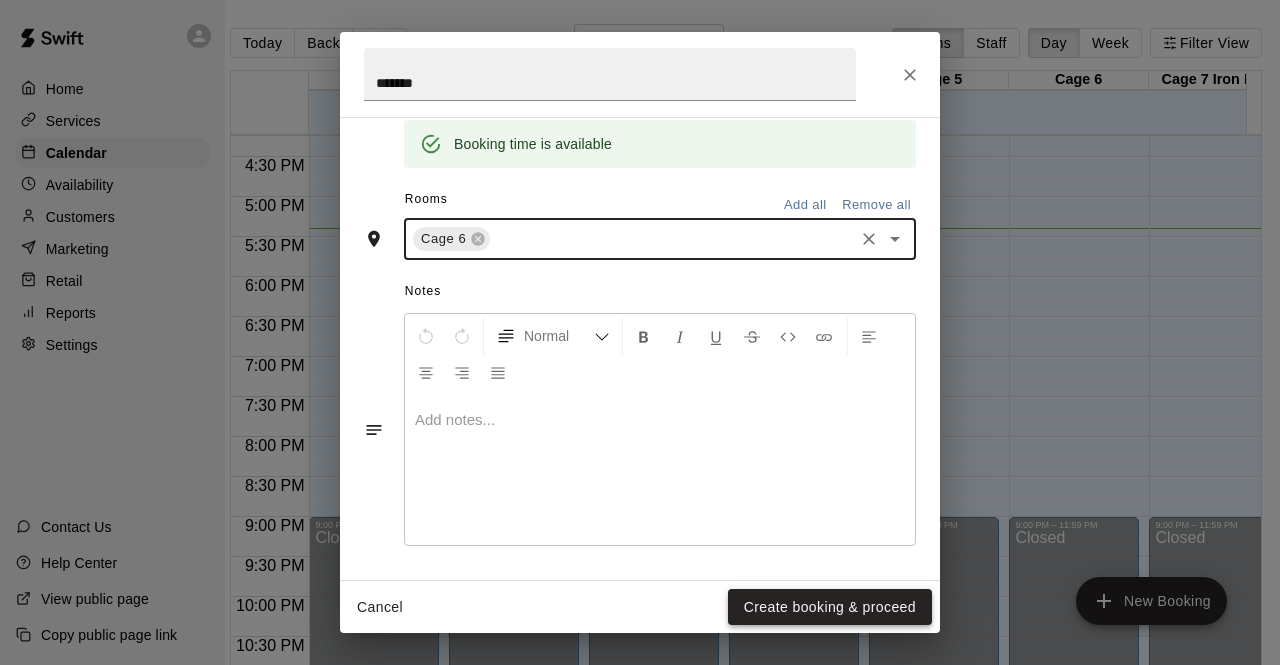 click on "Create booking & proceed" at bounding box center (830, 607) 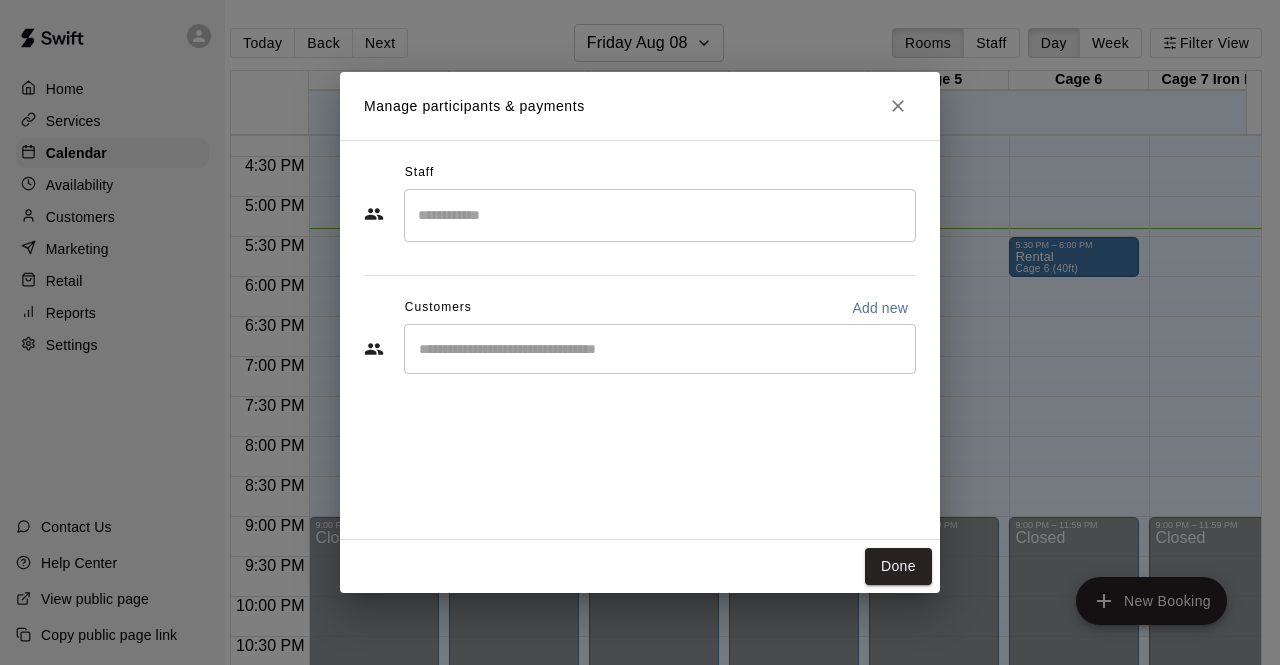 click at bounding box center [660, 349] 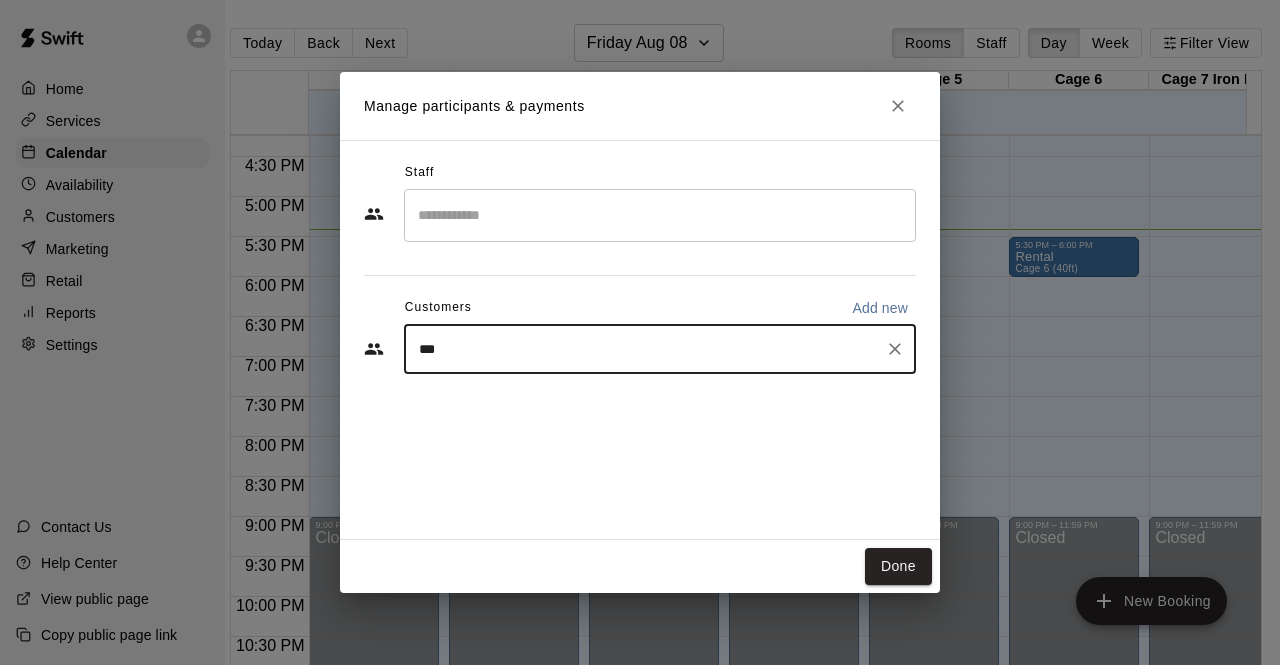 type on "****" 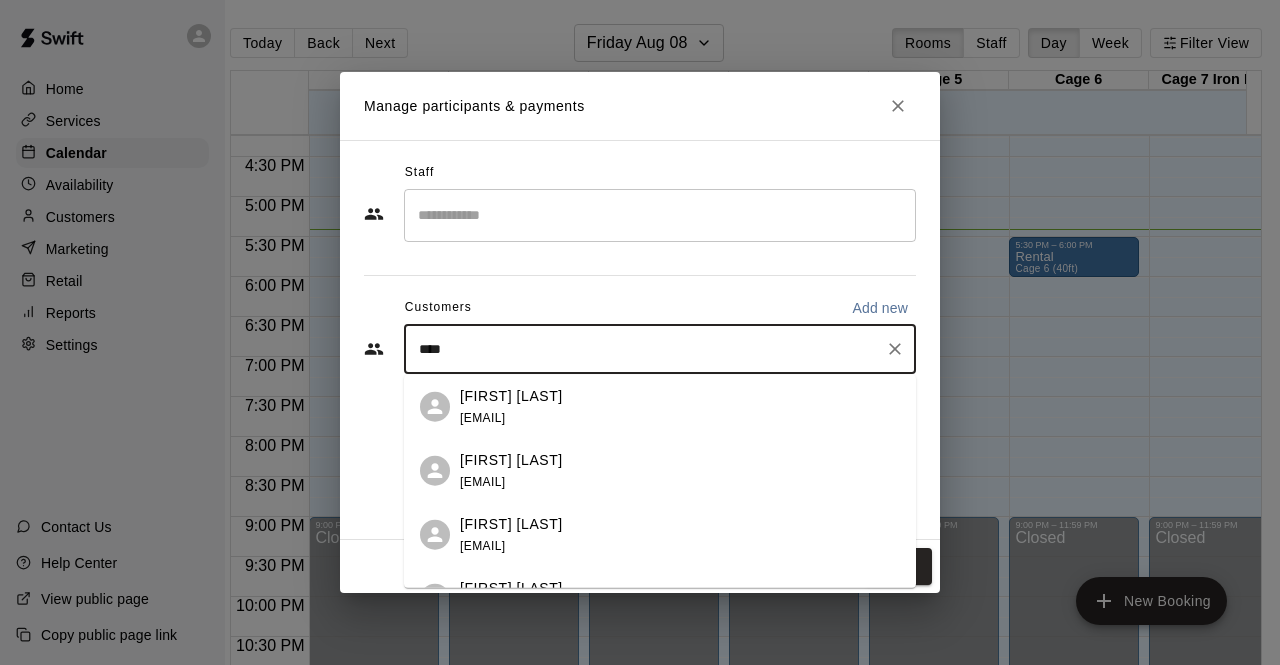 click on "[FIRST] [LAST]" at bounding box center [511, 395] 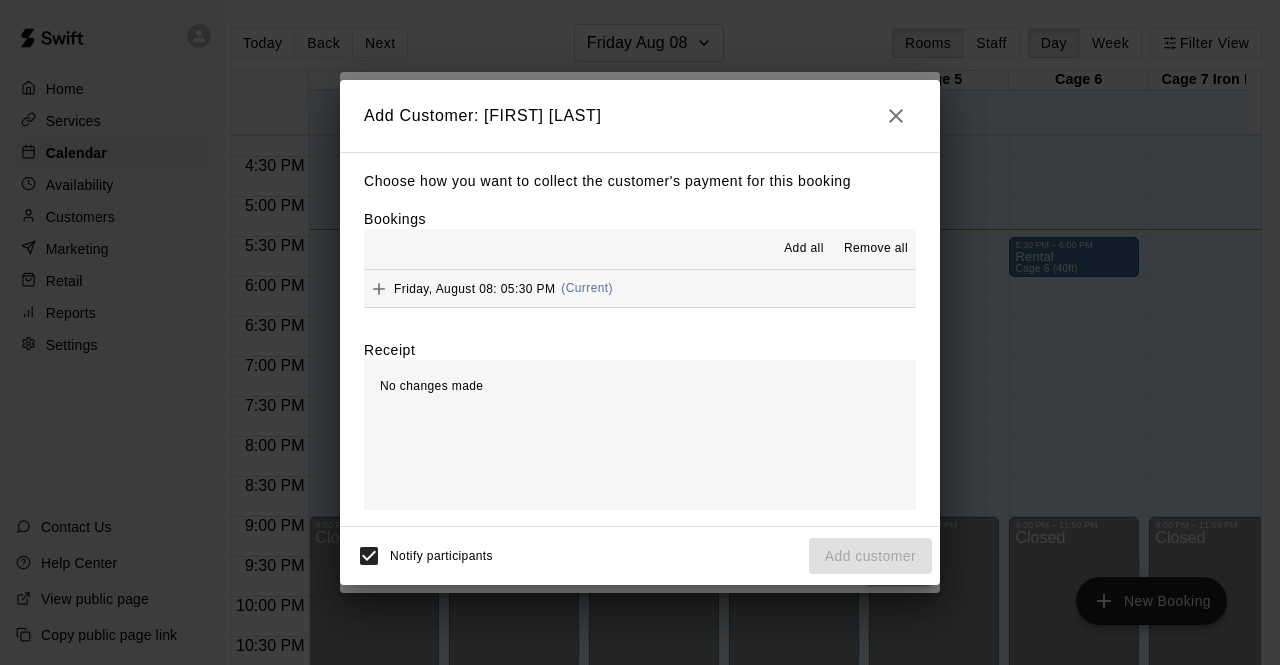 click on "Friday, August 08: 05:30 PM (Current)" at bounding box center (640, 288) 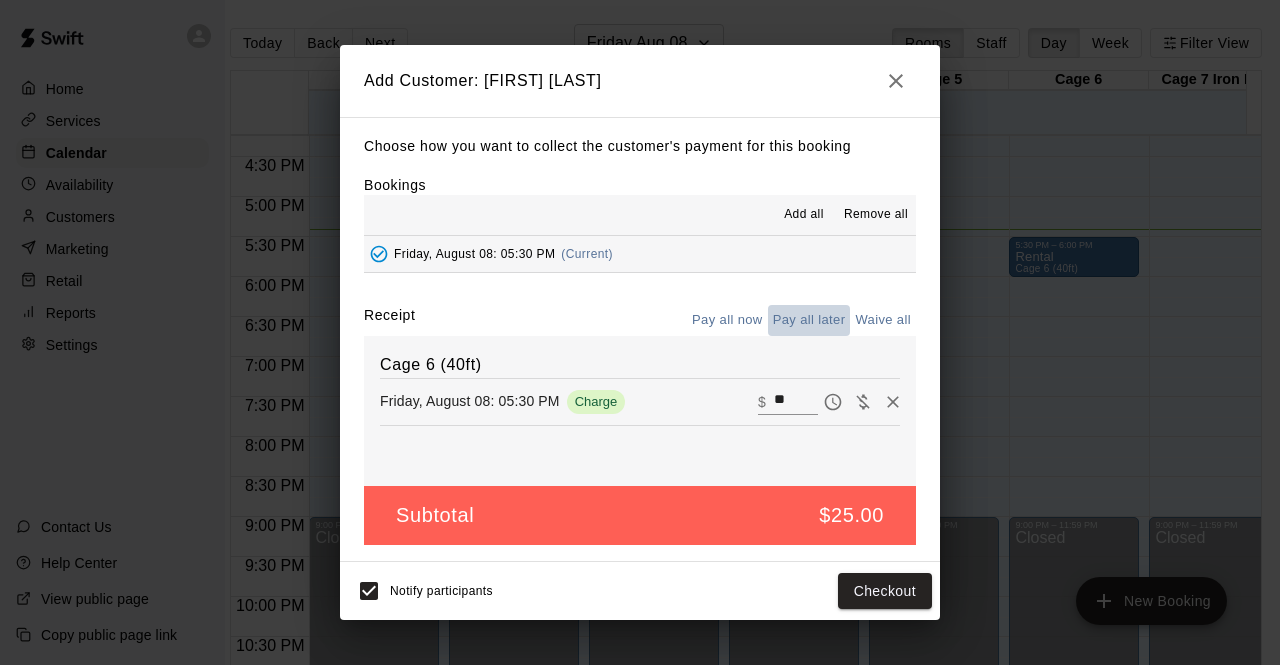 click on "Pay all later" at bounding box center [809, 320] 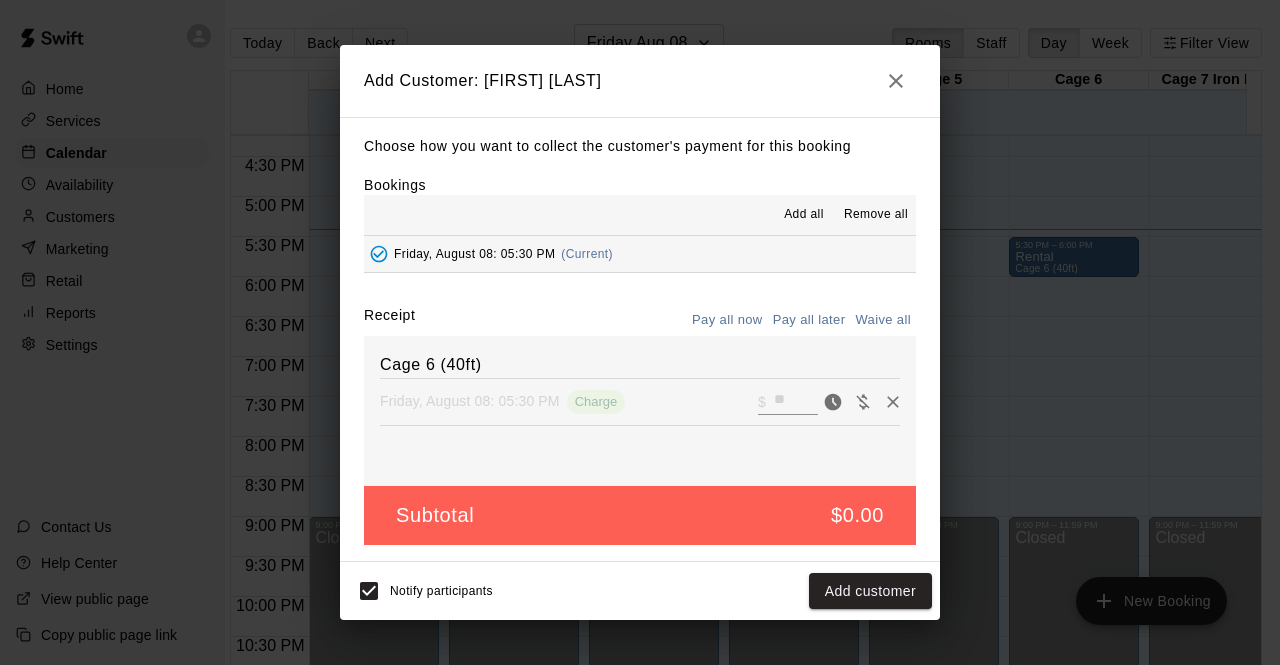 click on "Pay all now" at bounding box center [727, 320] 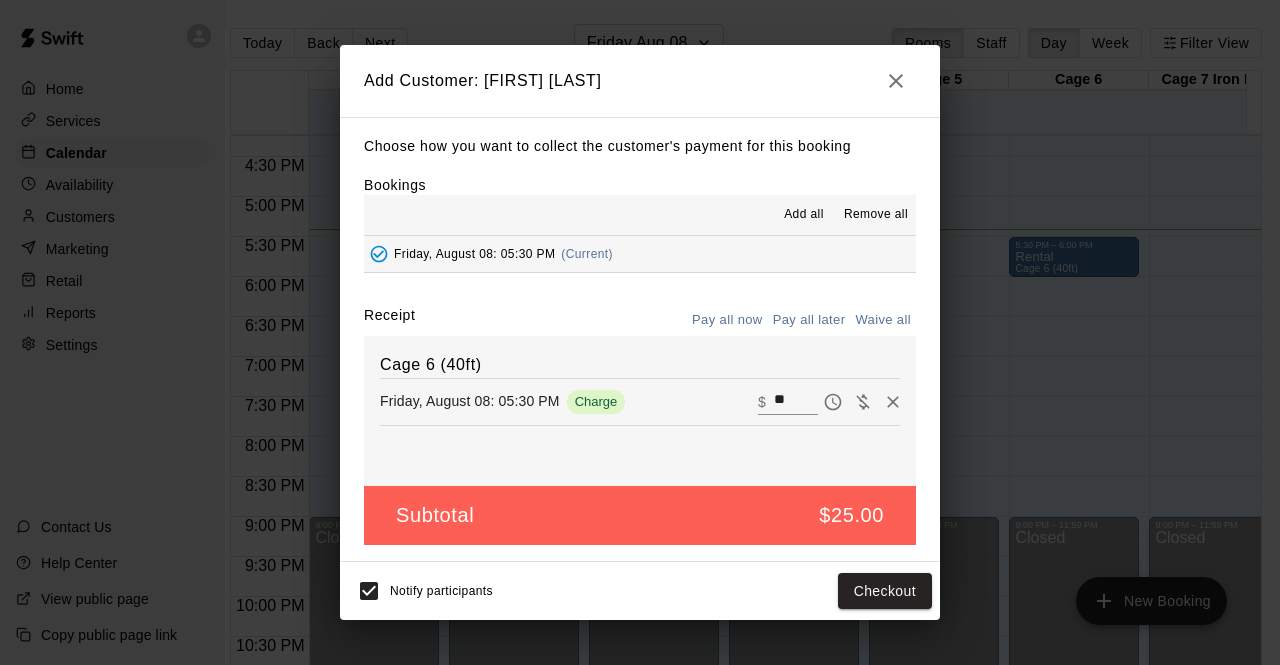 drag, startPoint x: 879, startPoint y: 594, endPoint x: 1034, endPoint y: 165, distance: 456.14252 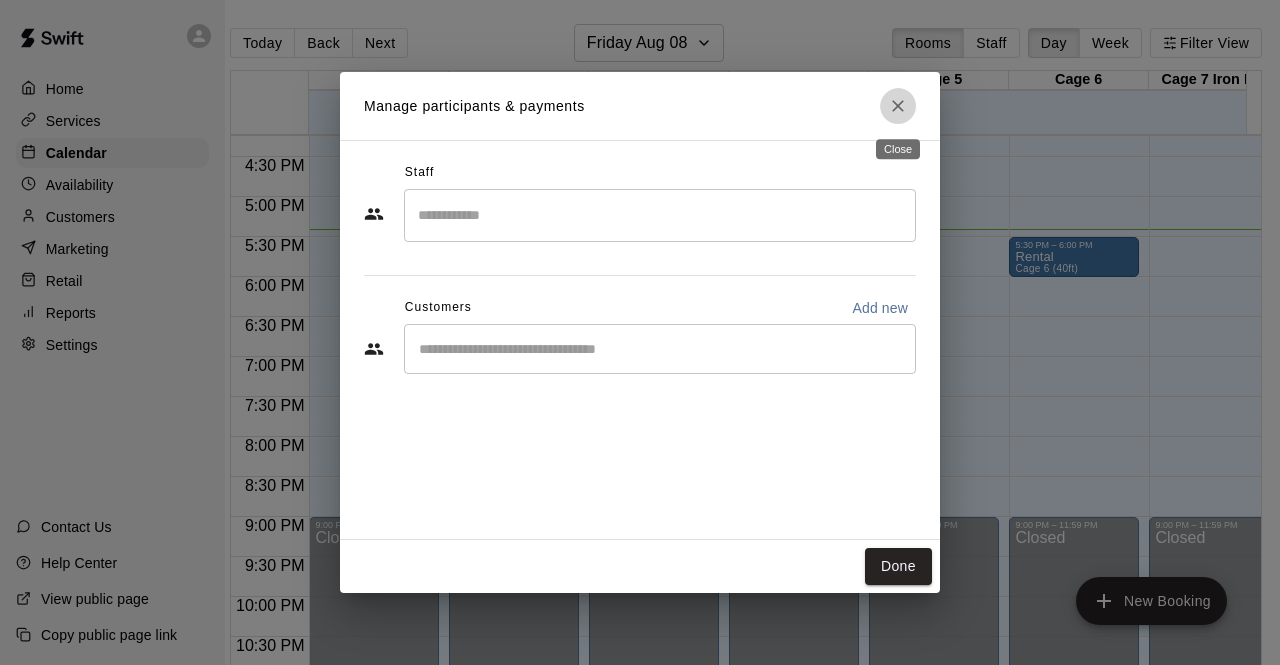 click 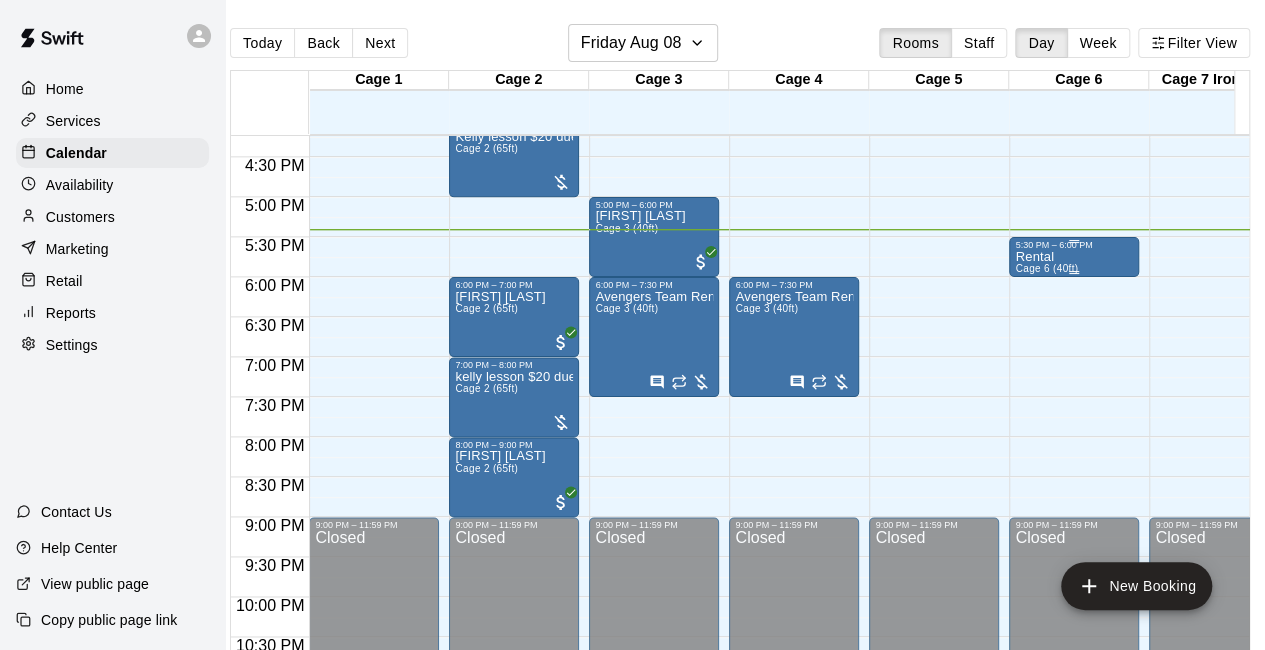click on "Rental  Cage 6 (40ft)" at bounding box center [1046, 575] 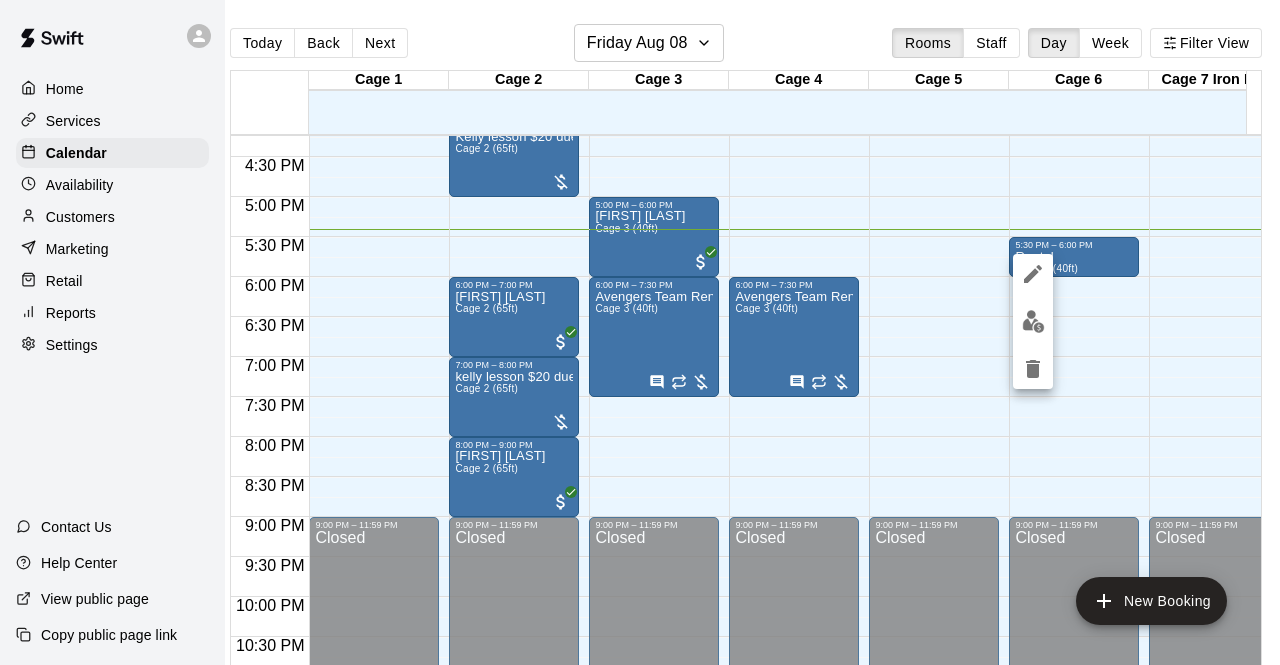 click at bounding box center [640, 332] 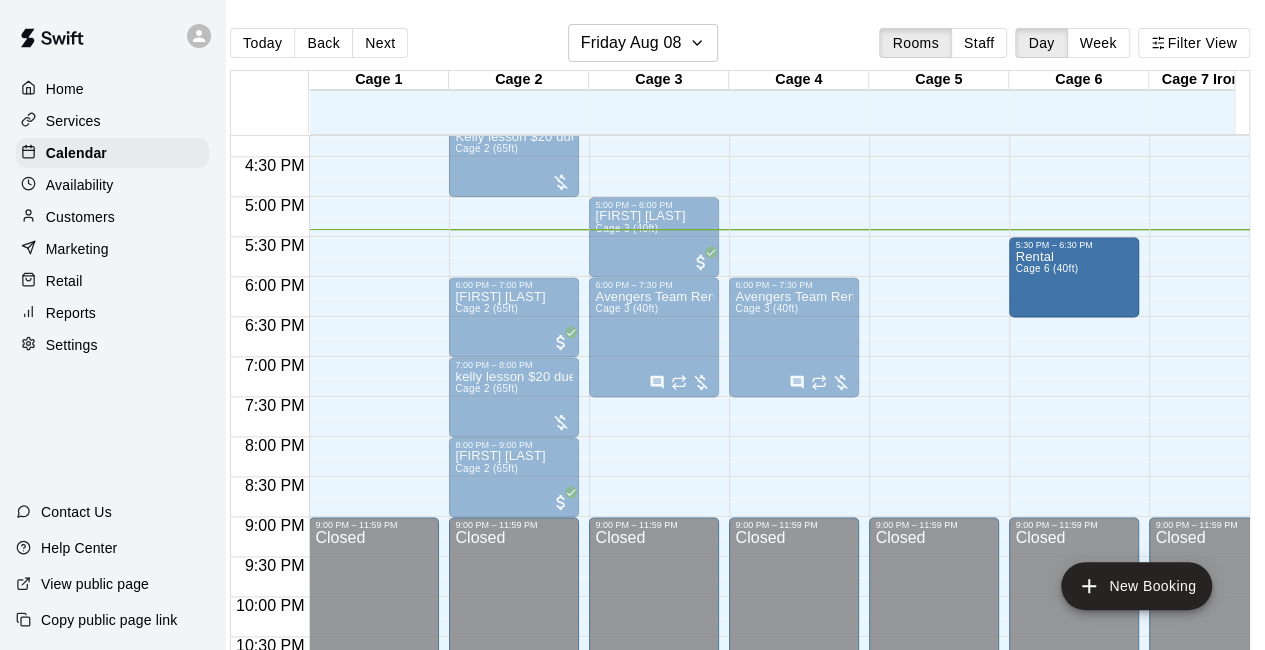 drag, startPoint x: 1069, startPoint y: 275, endPoint x: 1073, endPoint y: 324, distance: 49.162994 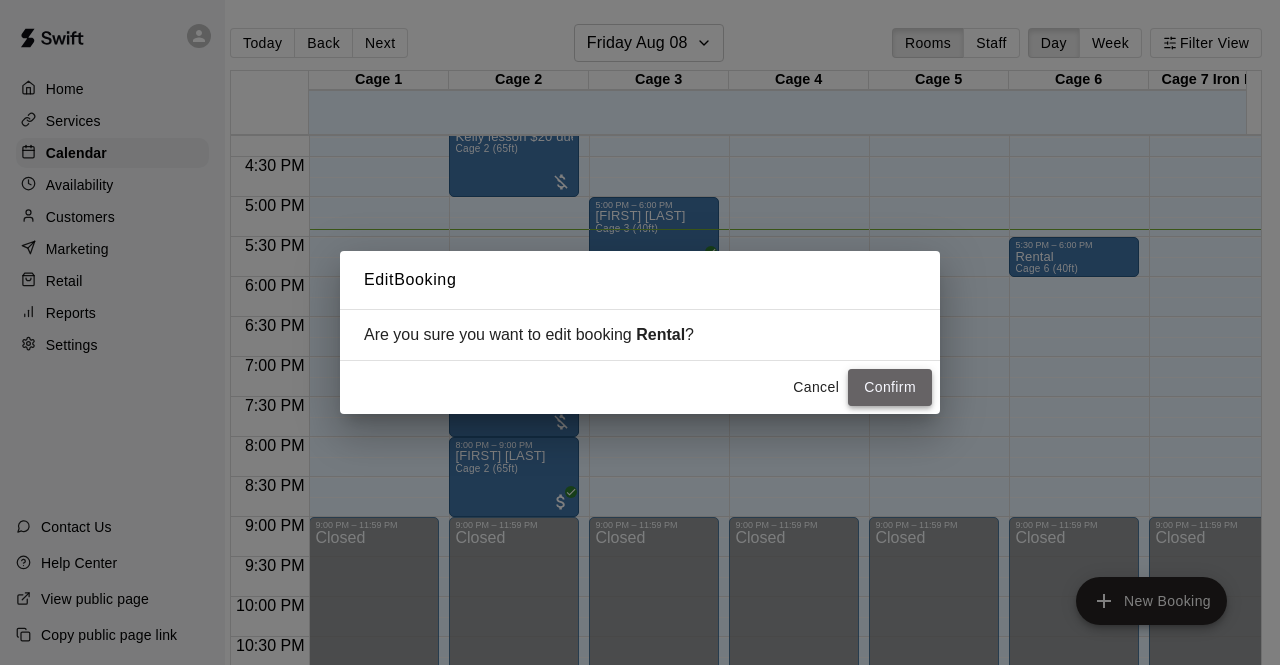 click on "Confirm" at bounding box center [890, 387] 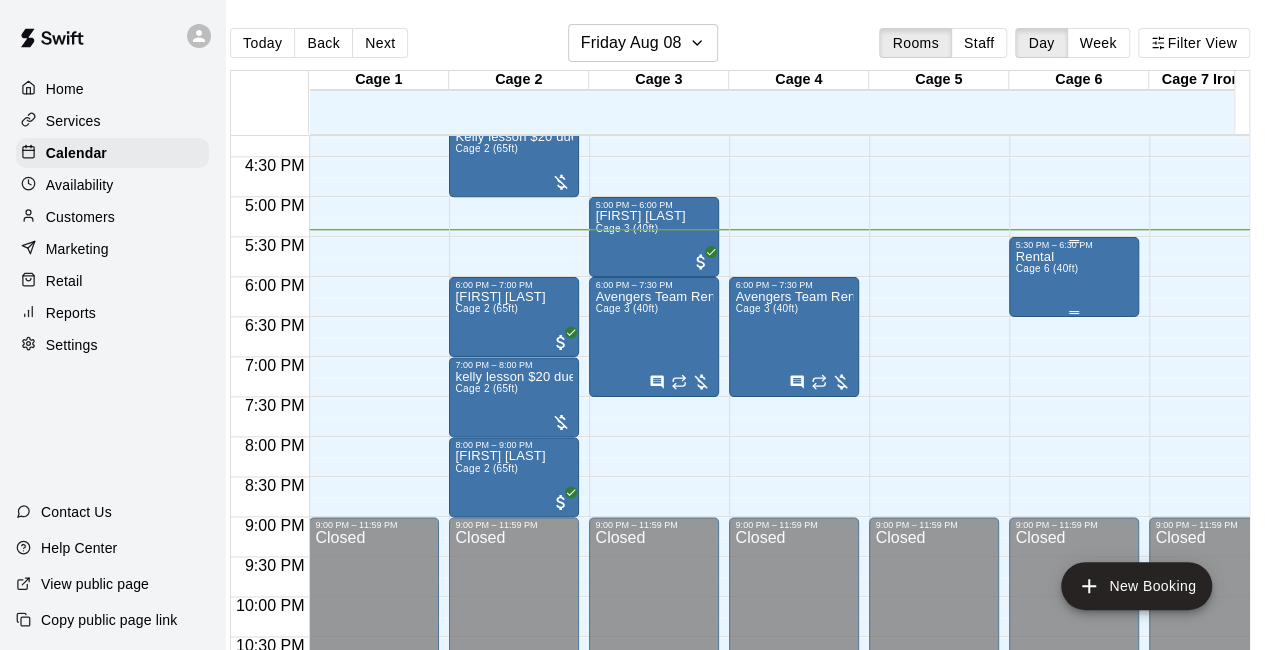 click on "Rental  Cage 6 (40ft)" at bounding box center (1074, 575) 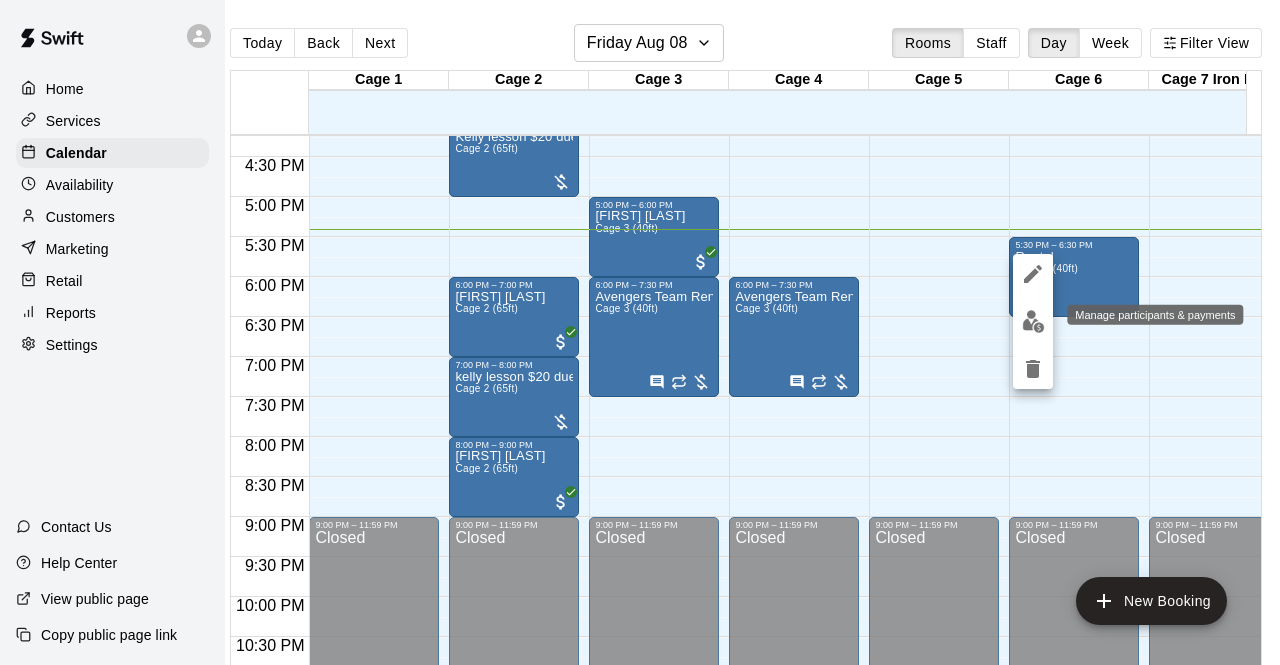 click at bounding box center [1033, 321] 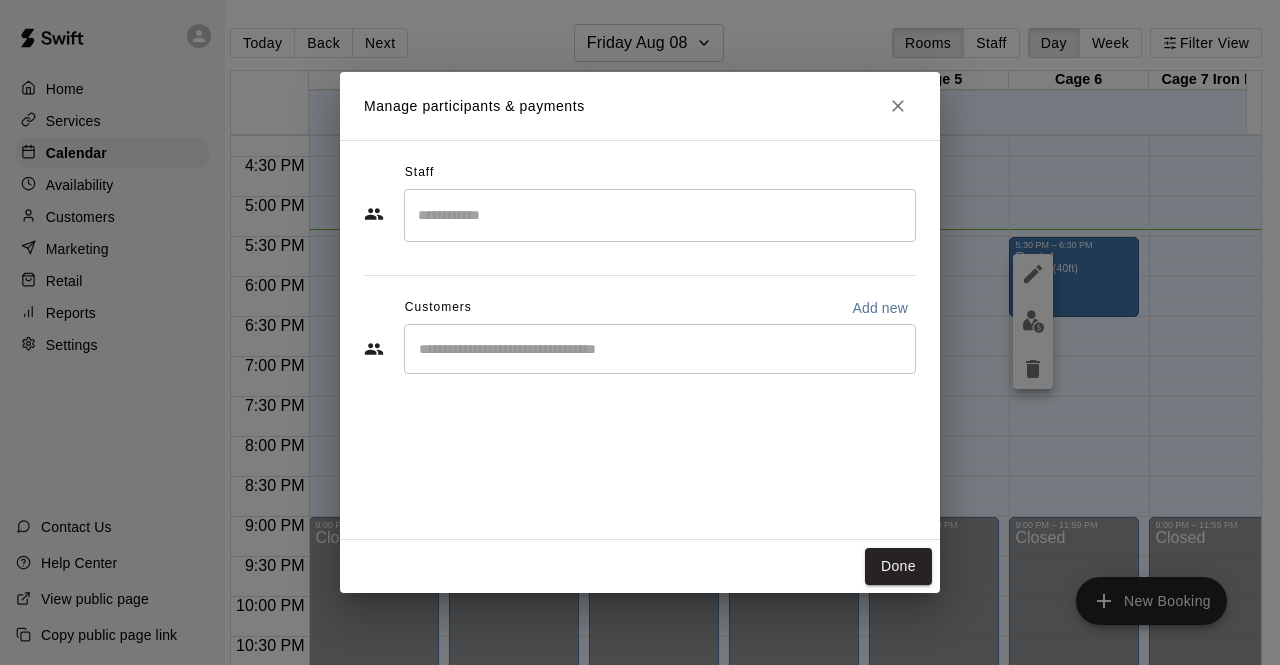 click at bounding box center (660, 349) 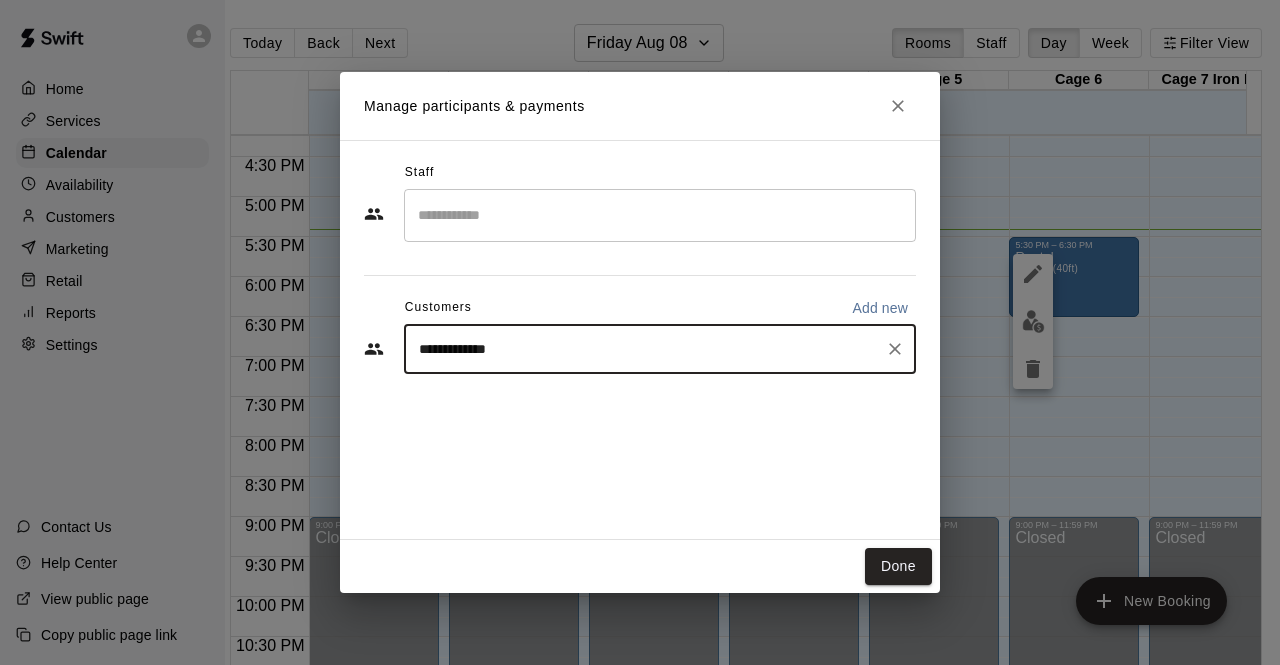 type on "**********" 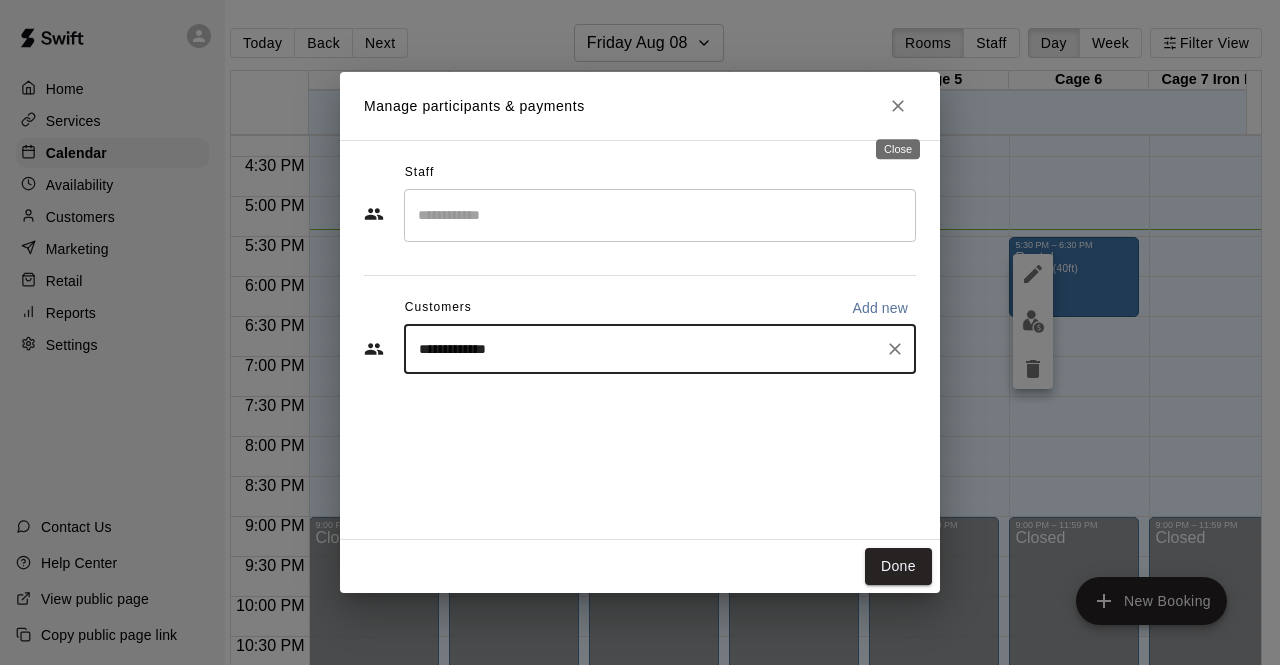 click 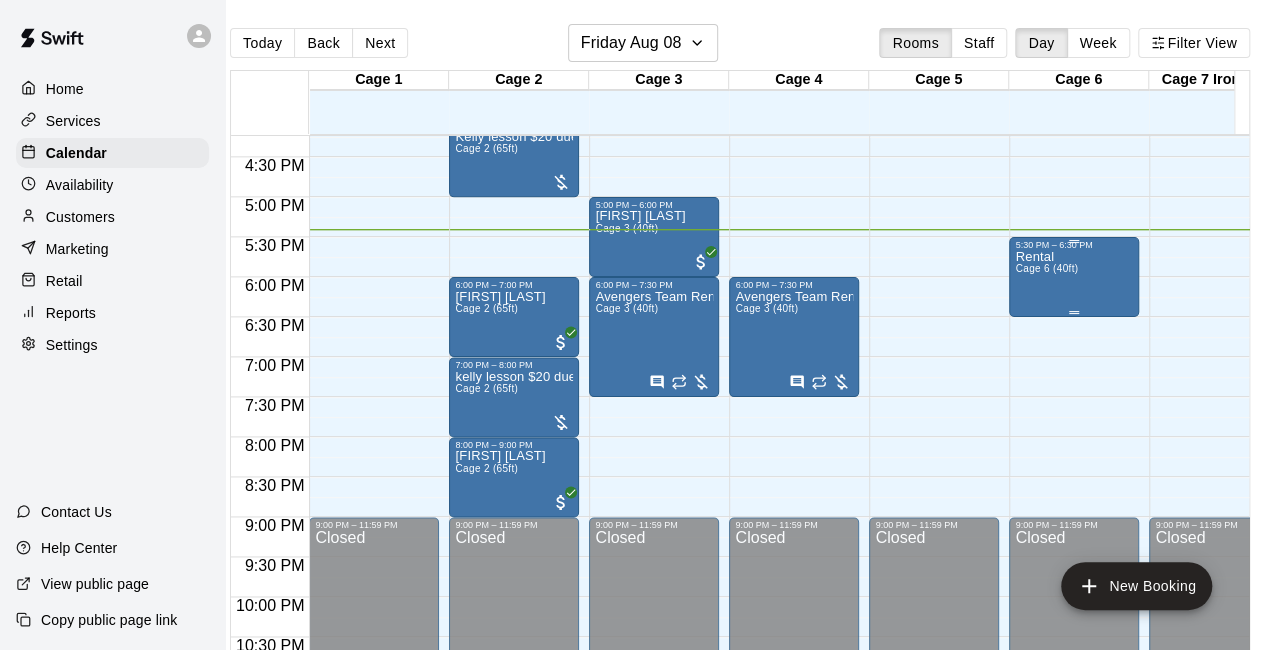 click on "Rental  Cage 6 (40ft)" at bounding box center (1074, 575) 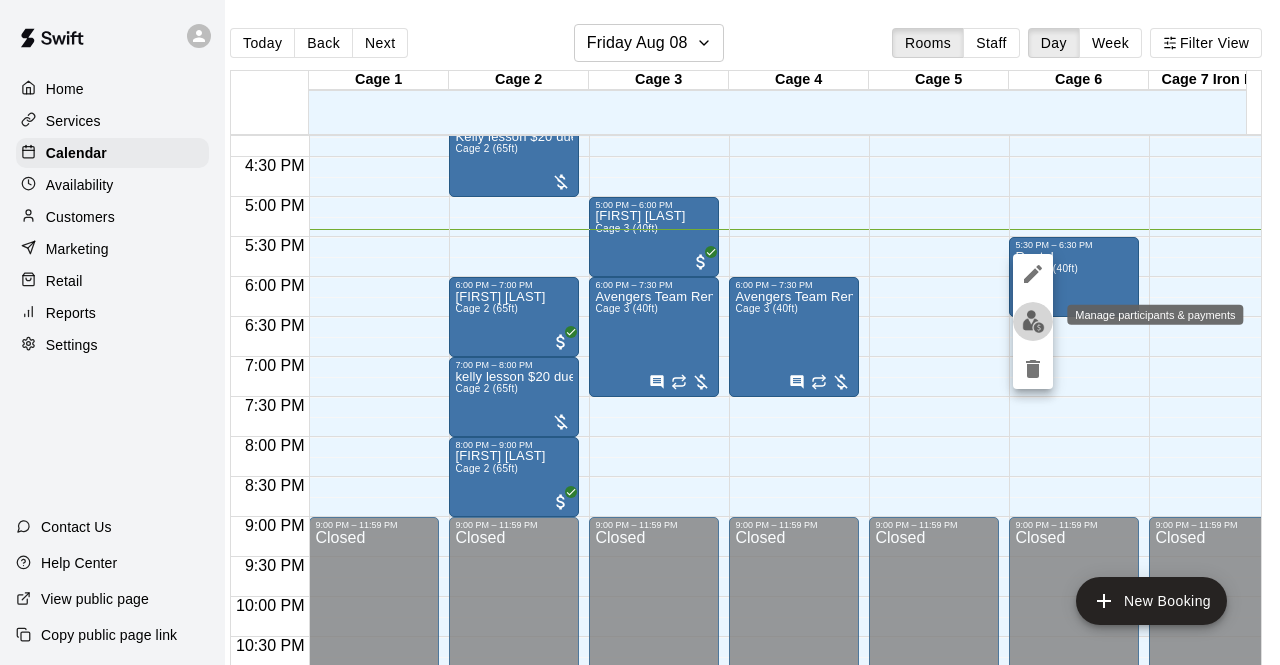 click at bounding box center [1033, 321] 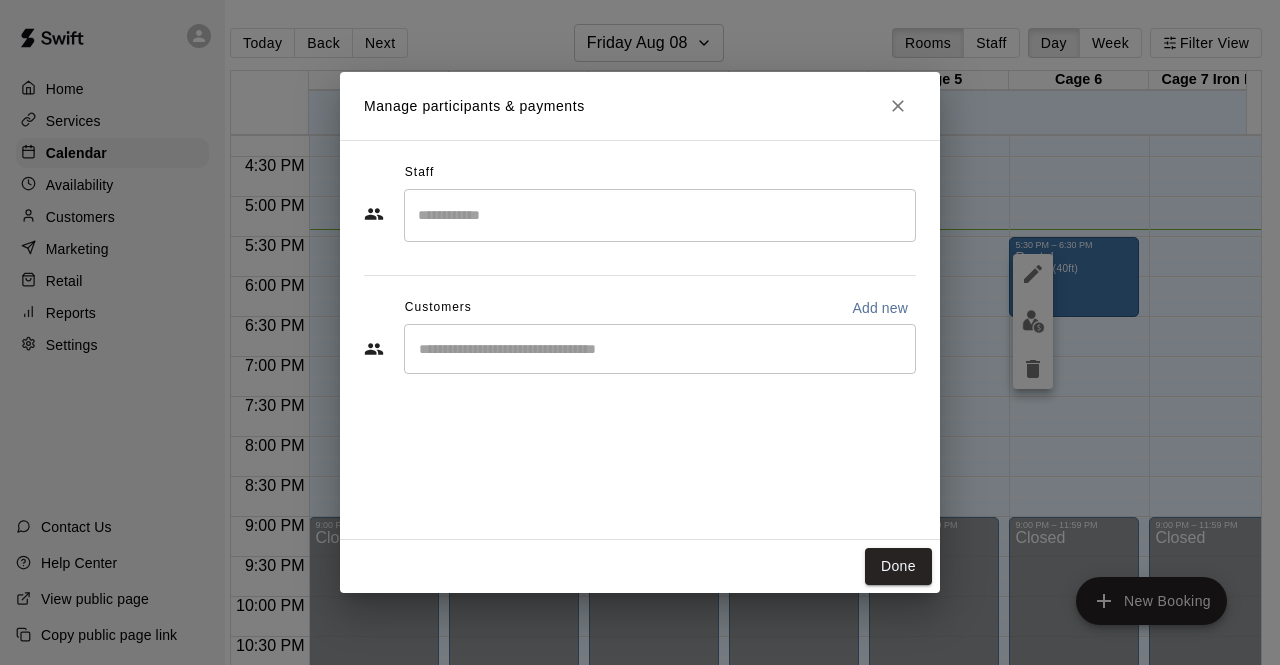 click on "​" at bounding box center [660, 349] 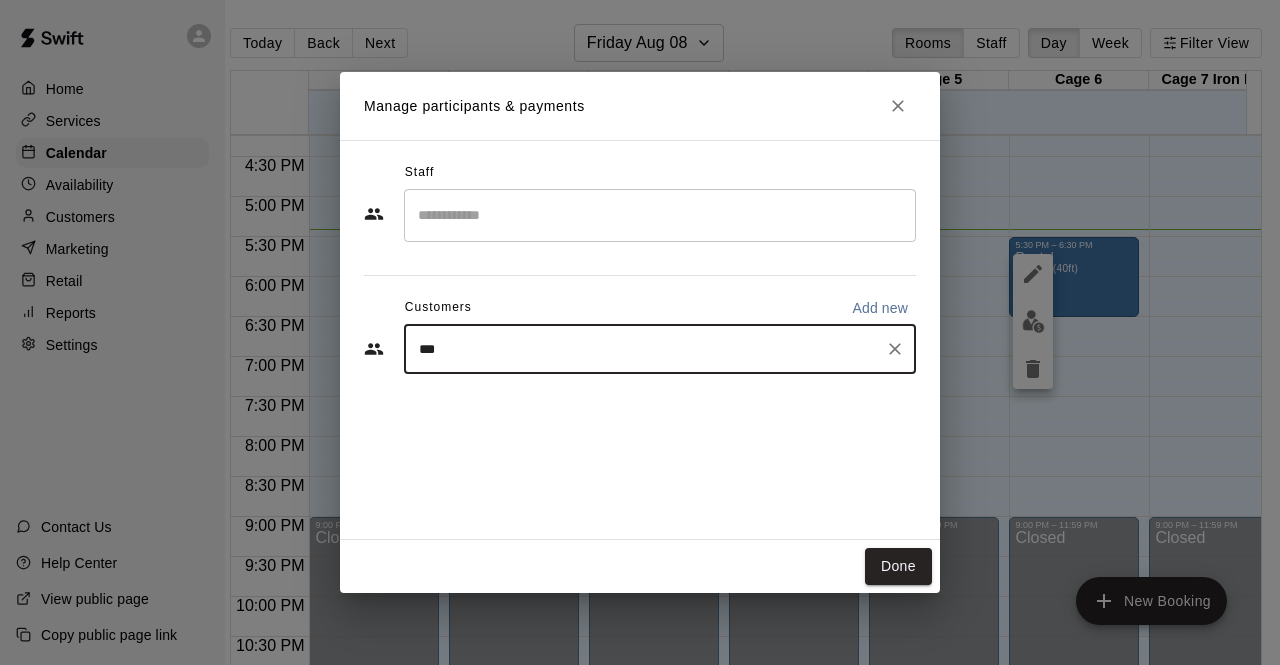 type on "****" 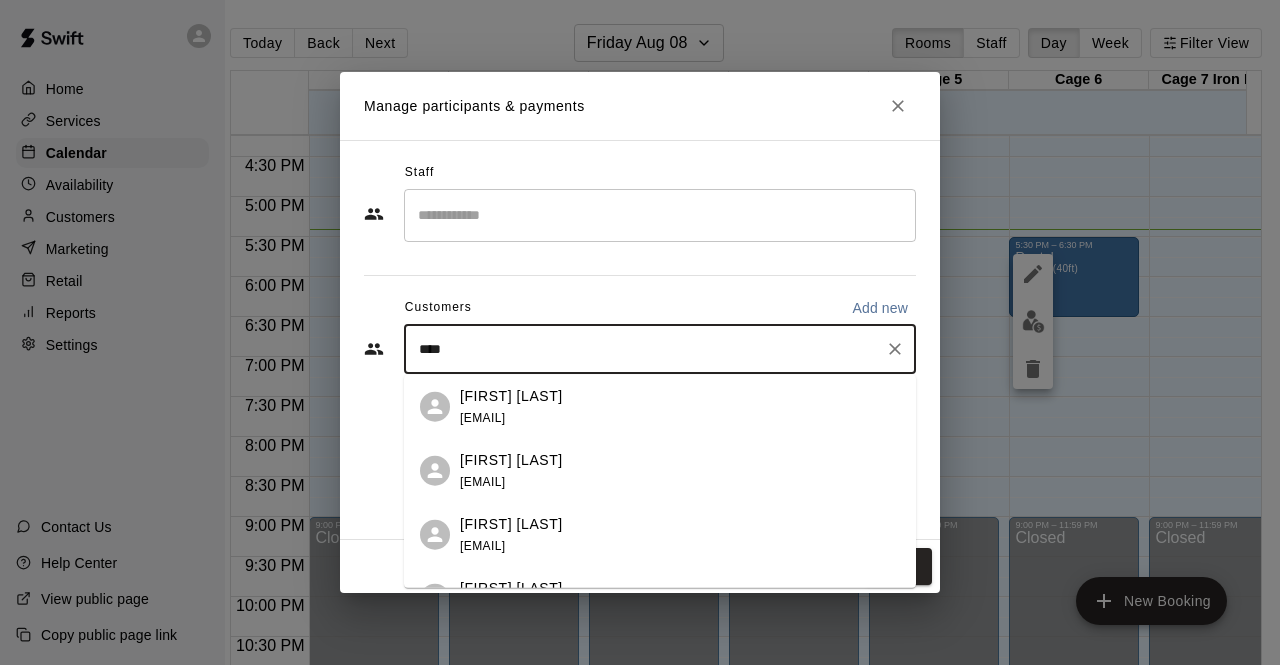 click on "[FIRST] [LAST]" at bounding box center [511, 395] 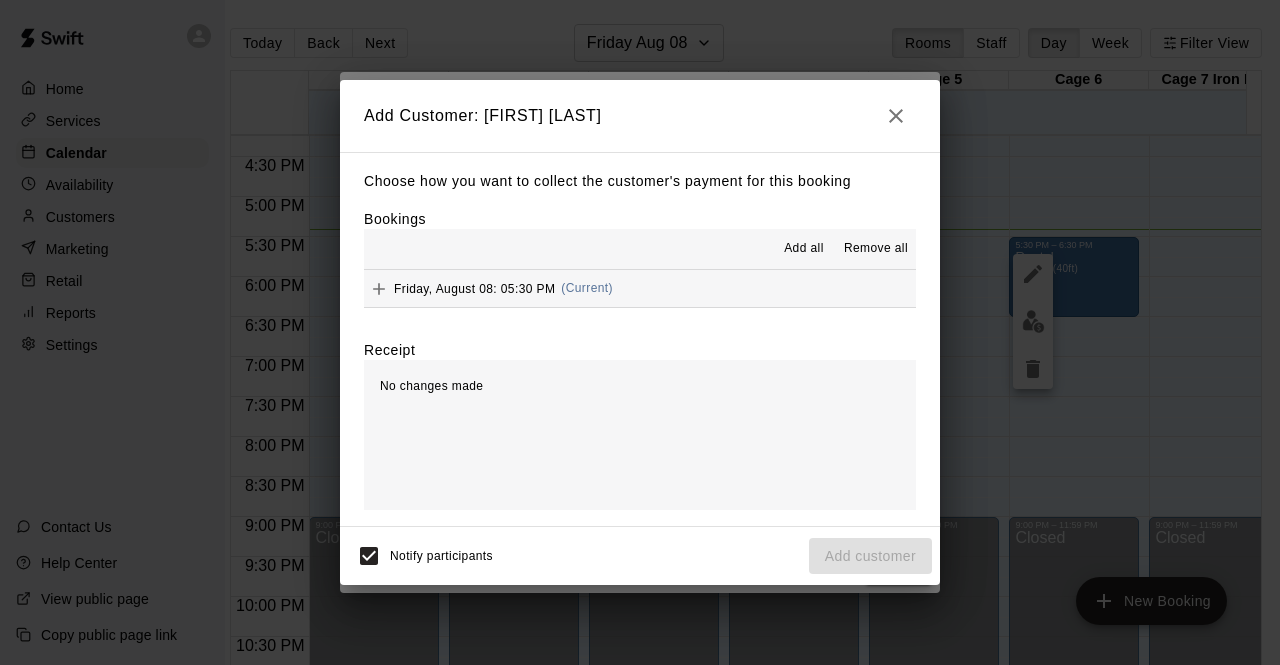 click on "Add all" at bounding box center [804, 249] 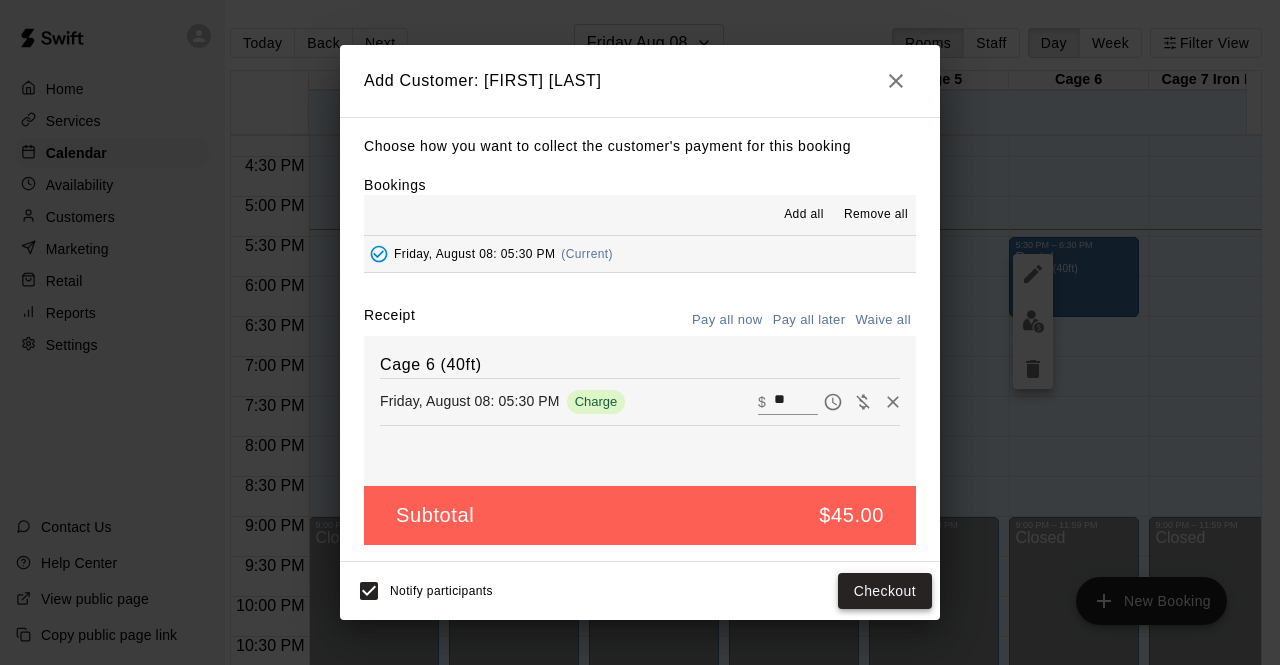 click on "Checkout" at bounding box center (885, 591) 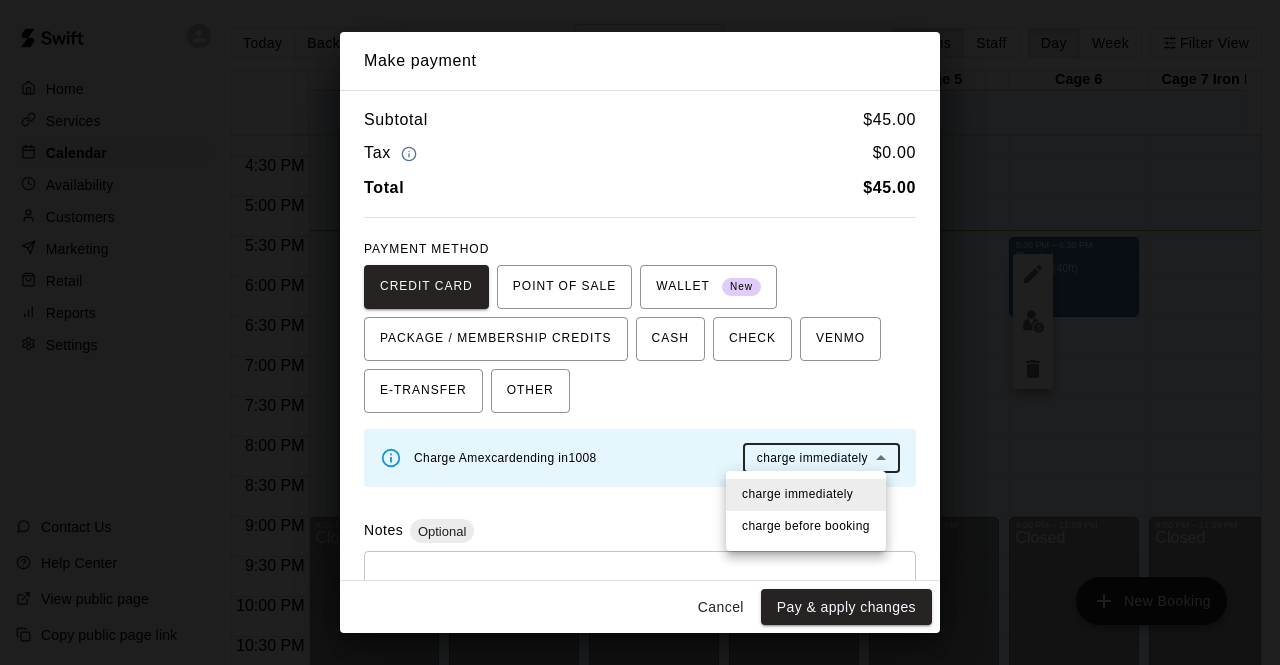 click on "Home Services Calendar Availability Customers Marketing Retail Reports Settings Contact Us Help Center View public page Copy public page link Today Back Next Friday Aug 08 Rooms Staff Day Week Filter View Cage 1 08 Fri Cage 2 08 Fri Cage 3 08 Fri Cage 4 08 Fri Cage 5 08 Fri Cage 6 08 Fri Cage 7 Iron Mike  08 Fri Golf Simulator 1 08 Fri Golf Simulator 2 08 Fri Saturday Birthday Party  08 Fri Closed Sunday Birthday Party  08 Fri Closed Sunday Lessons 08 Fri Closed Summer Camp 08 Fri 12:00 AM 12:30 AM 1:00 AM 1:30 AM 2:00 AM 2:30 AM 3:00 AM 3:30 AM 4:00 AM 4:30 AM 5:00 AM 5:30 AM 6:00 AM 6:30 AM 7:00 AM 7:30 AM 8:00 AM 8:30 AM 9:00 AM 9:30 AM 10:00 AM 10:30 AM 11:00 AM 11:30 AM 12:00 PM 12:30 PM 1:00 PM 1:30 PM 2:00 PM 2:30 PM 3:00 PM 3:30 PM 4:00 PM 4:30 PM 5:00 PM 5:30 PM 6:00 PM 6:30 PM 7:00 PM 7:30 PM 8:00 PM 8:30 PM 9:00 PM 9:30 PM 10:00 PM 10:30 PM 11:00 PM 11:30 PM 12:00 AM – 4:00 PM Closed 9:00 PM – 11:59 PM Closed 12:00 AM – 4:00 PM Closed 4:00 PM – 5:00 PM Kelly lesson $20 due  Cage 2 (65ft) $" at bounding box center [622, 348] 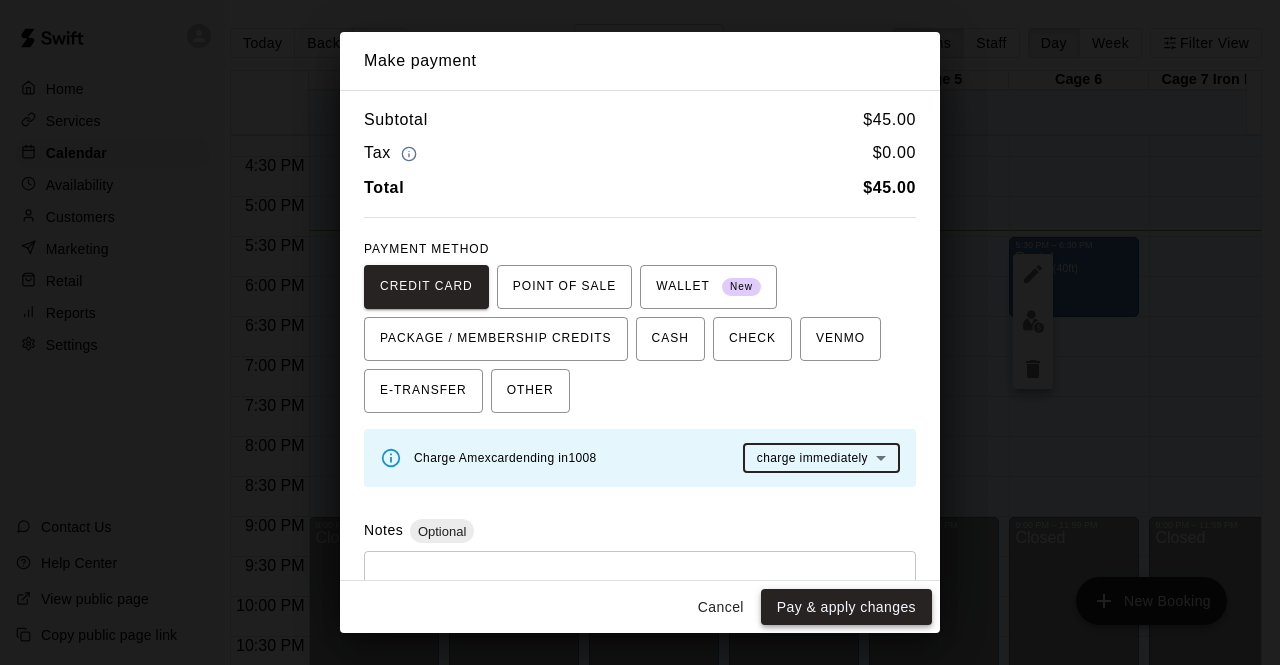 click on "Pay & apply changes" at bounding box center [846, 607] 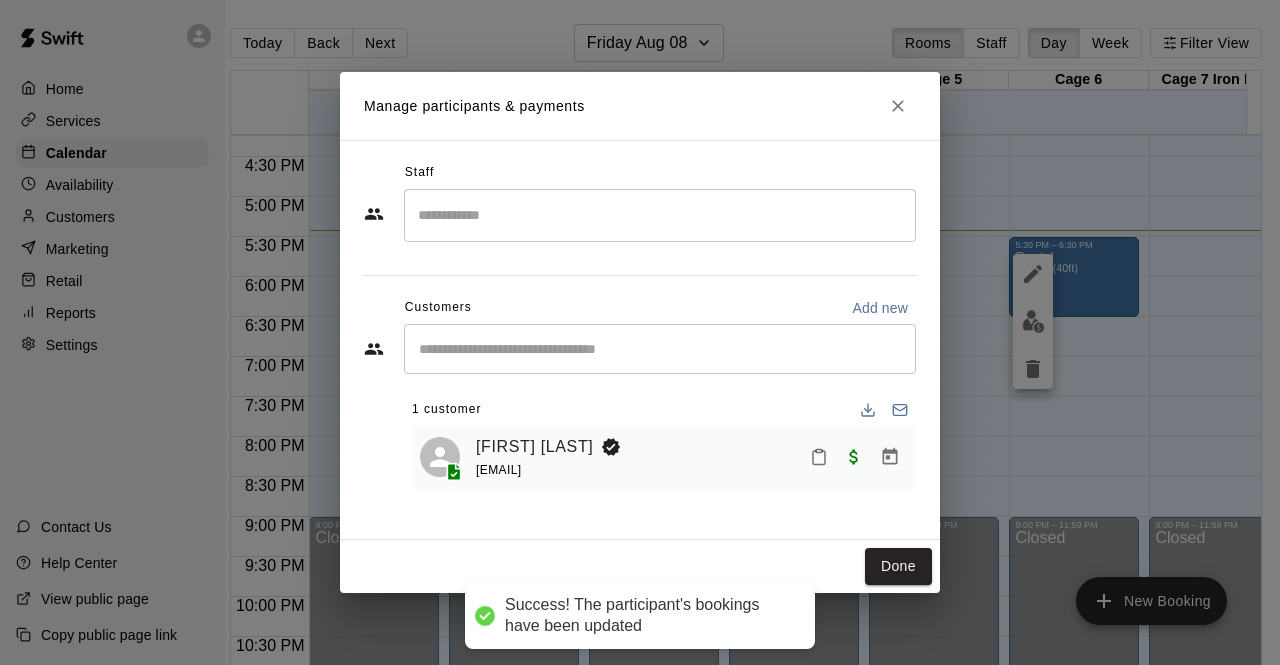 click on "Manage participants ​ & payments Staff ​ Customers Add new ​ 1   customer  [FIRST] [LAST] [EMAIL] Done" at bounding box center [640, 332] 